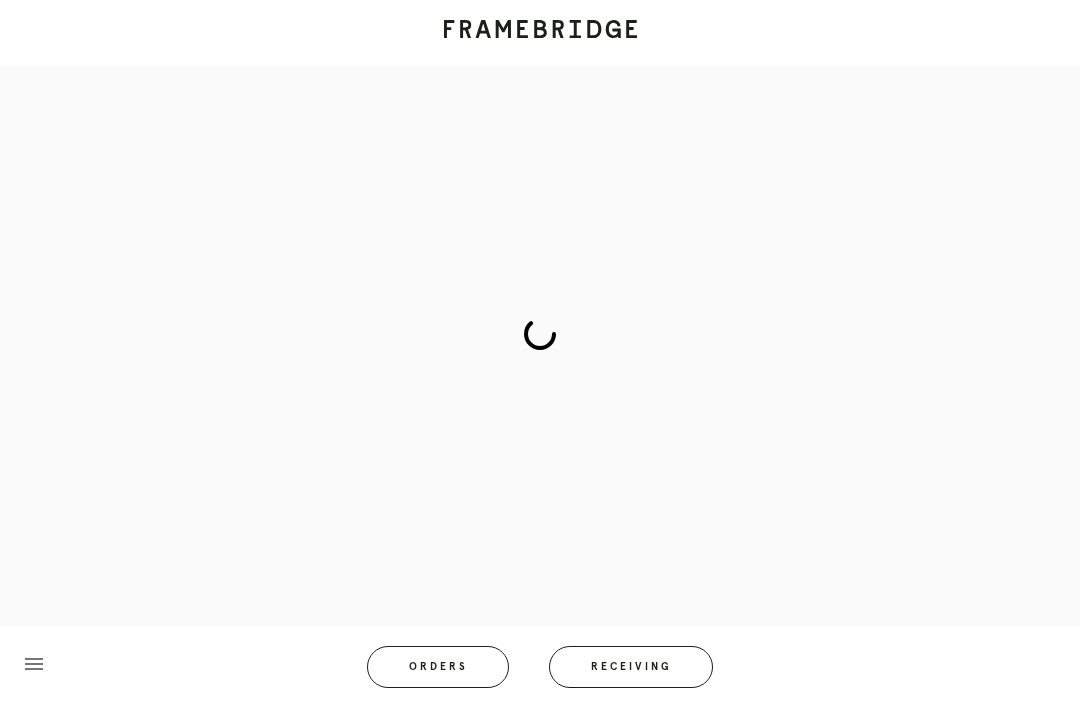 scroll, scrollTop: 83, scrollLeft: 0, axis: vertical 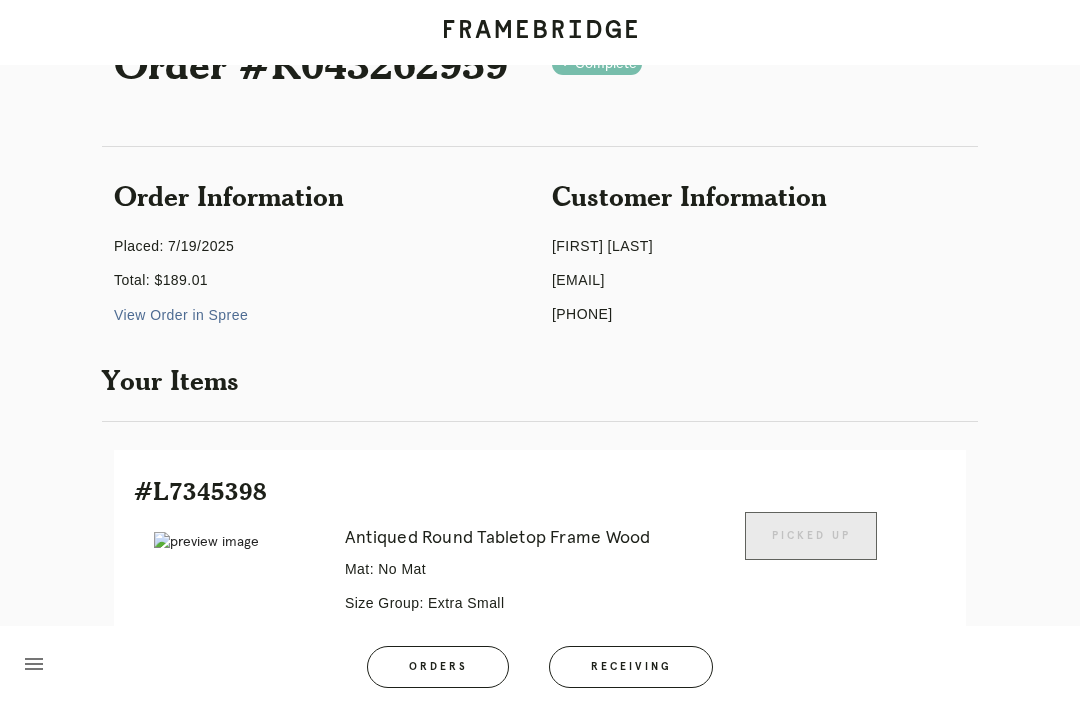 click on "Receiving" at bounding box center (631, 667) 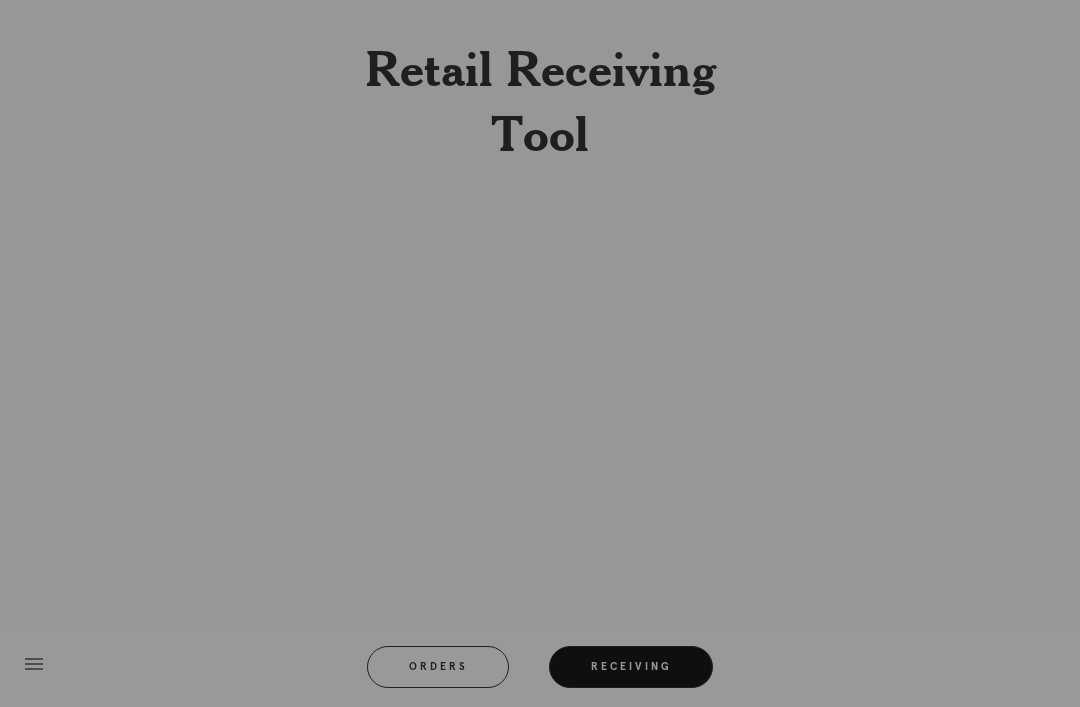 scroll, scrollTop: 64, scrollLeft: 0, axis: vertical 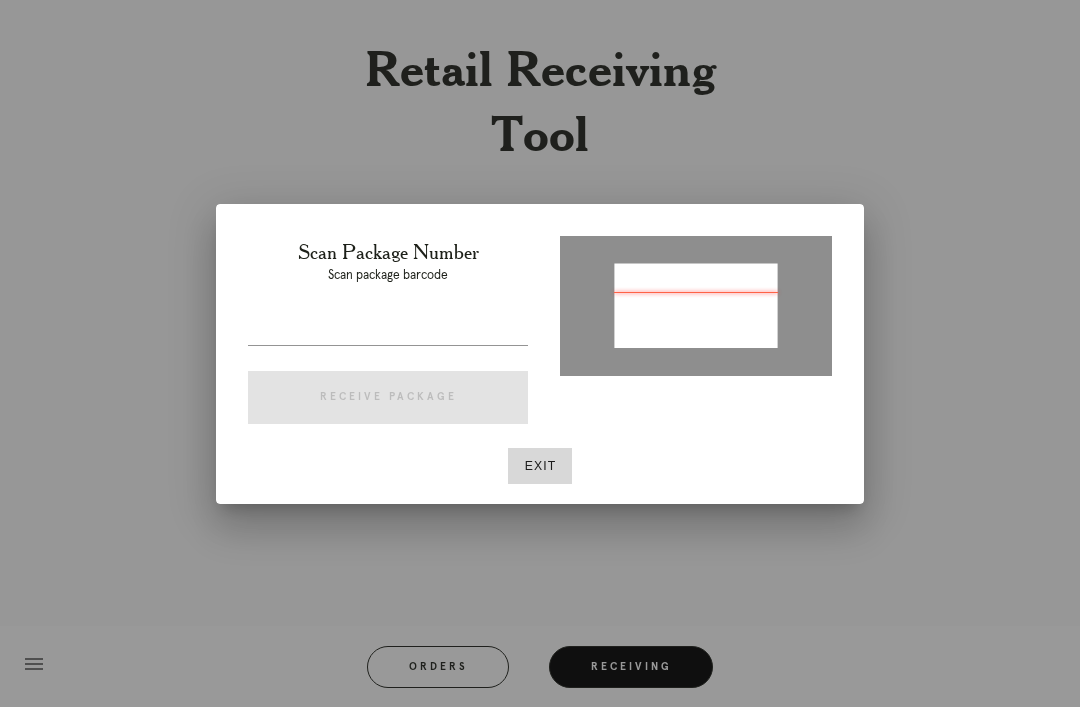 type on "P833799161352385" 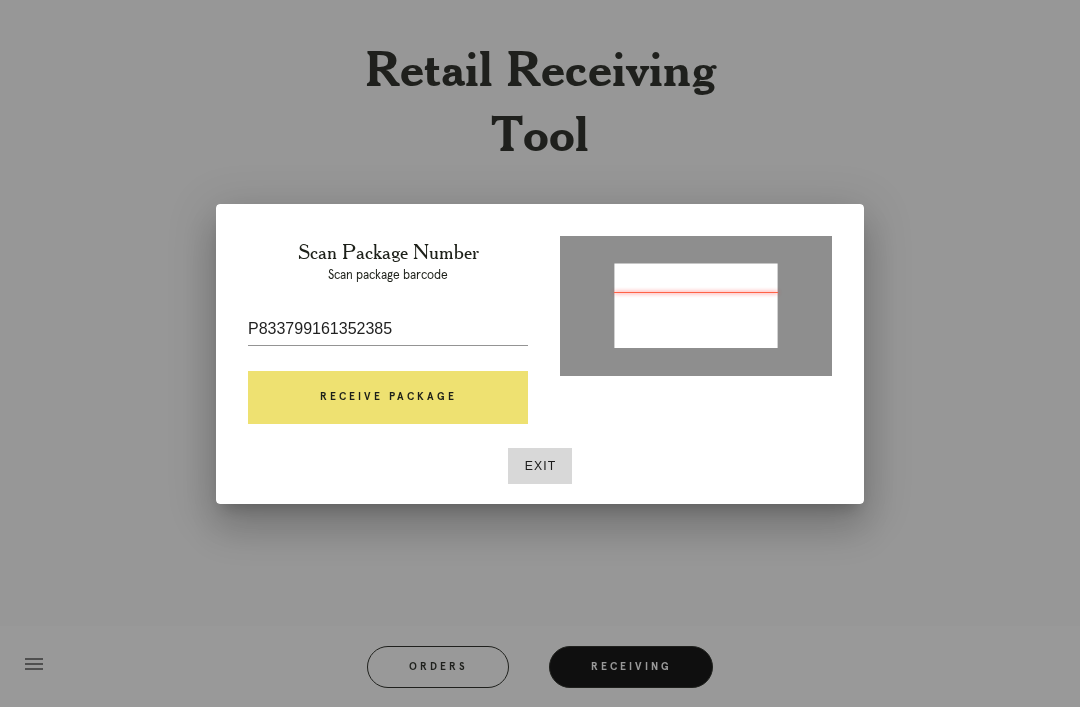 click on "Receive Package" at bounding box center (388, 398) 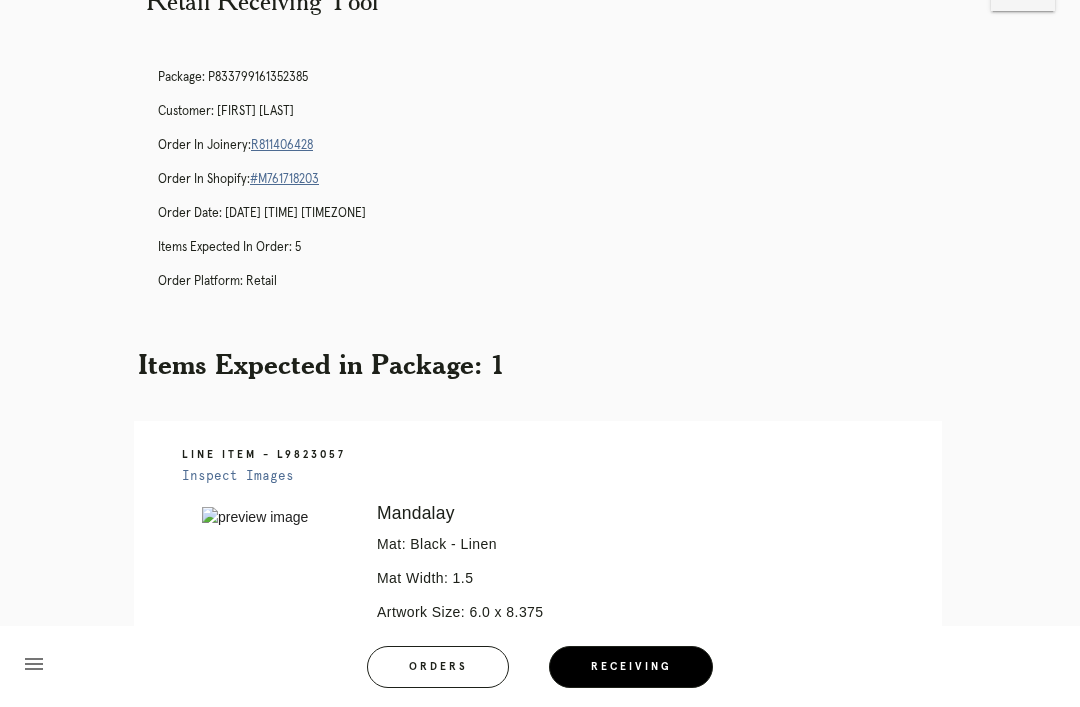 click on "R811406428" at bounding box center (282, 145) 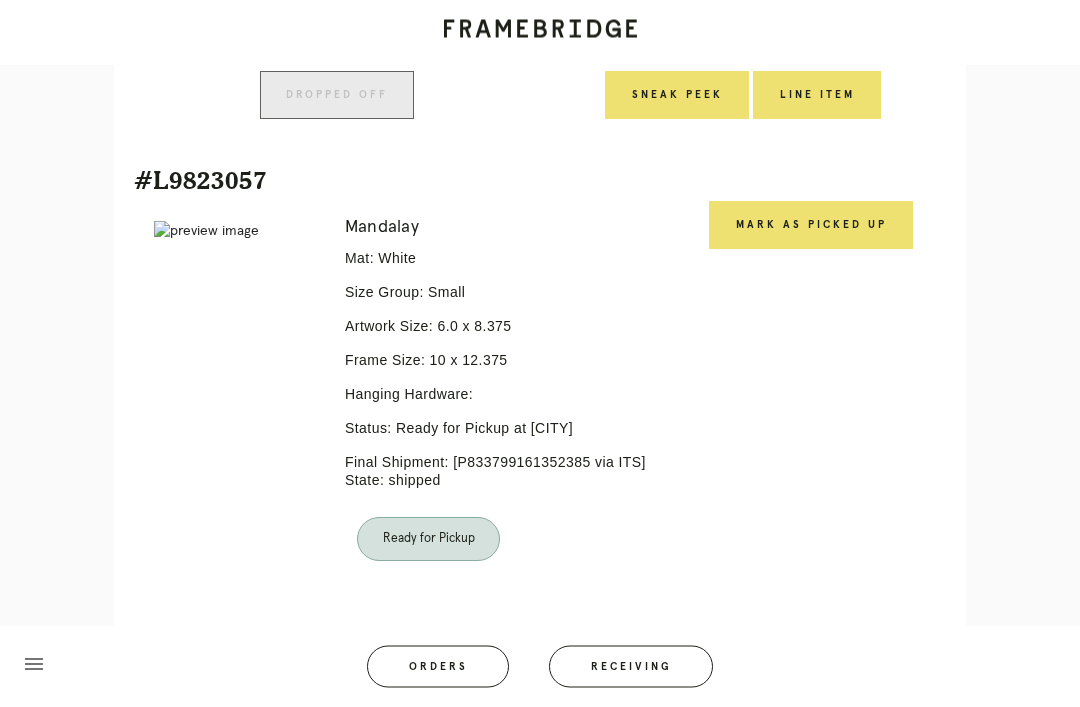 scroll, scrollTop: 988, scrollLeft: 0, axis: vertical 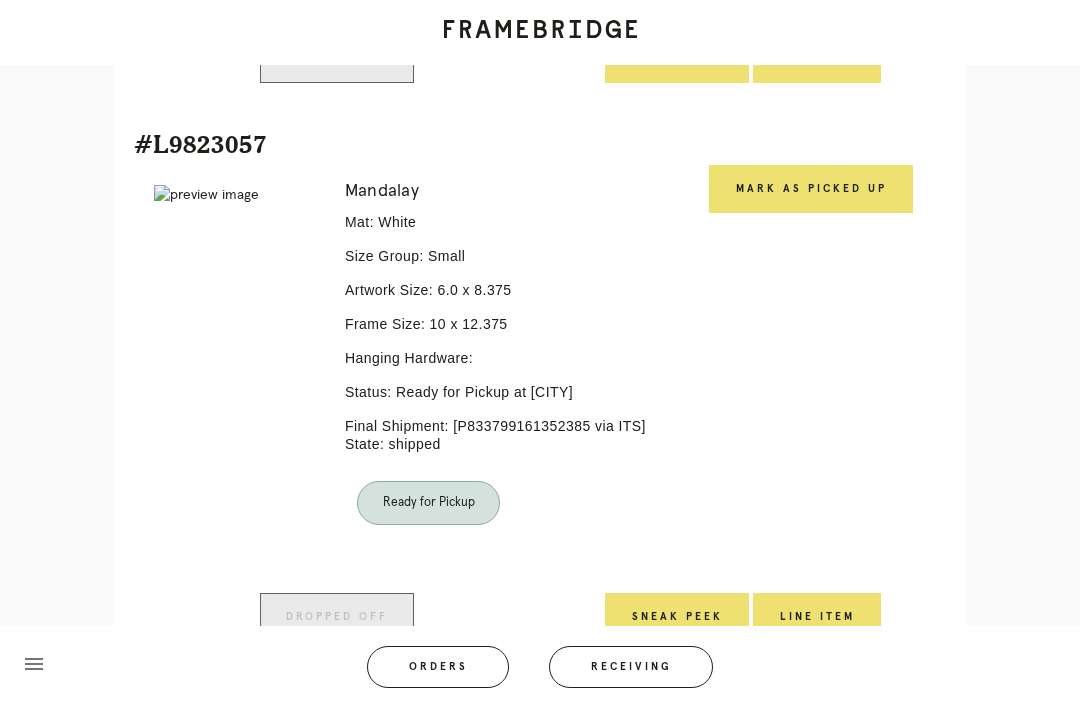 click on "Mark as Picked Up" at bounding box center (811, 189) 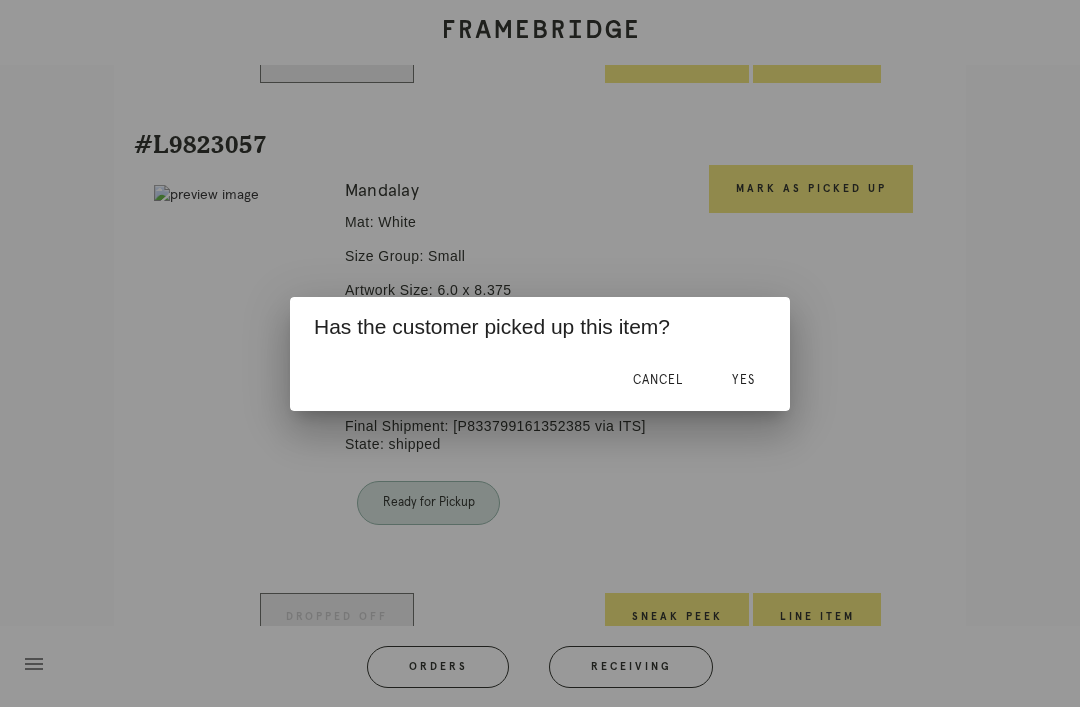 click on "Yes" at bounding box center [743, 380] 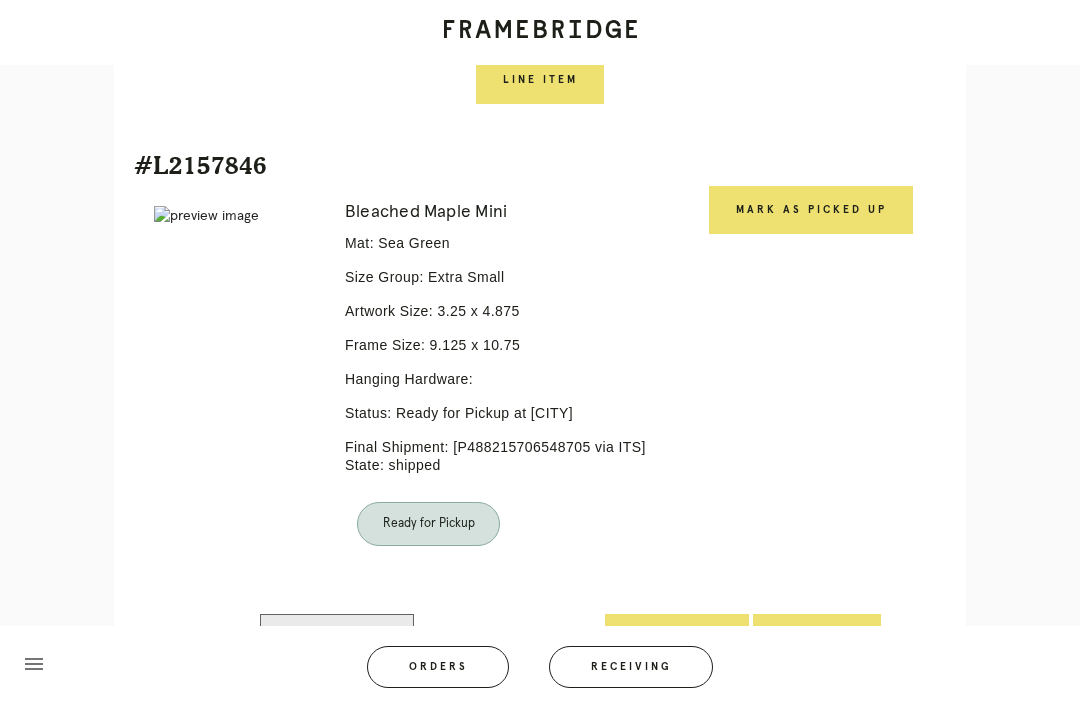 scroll, scrollTop: 1512, scrollLeft: 0, axis: vertical 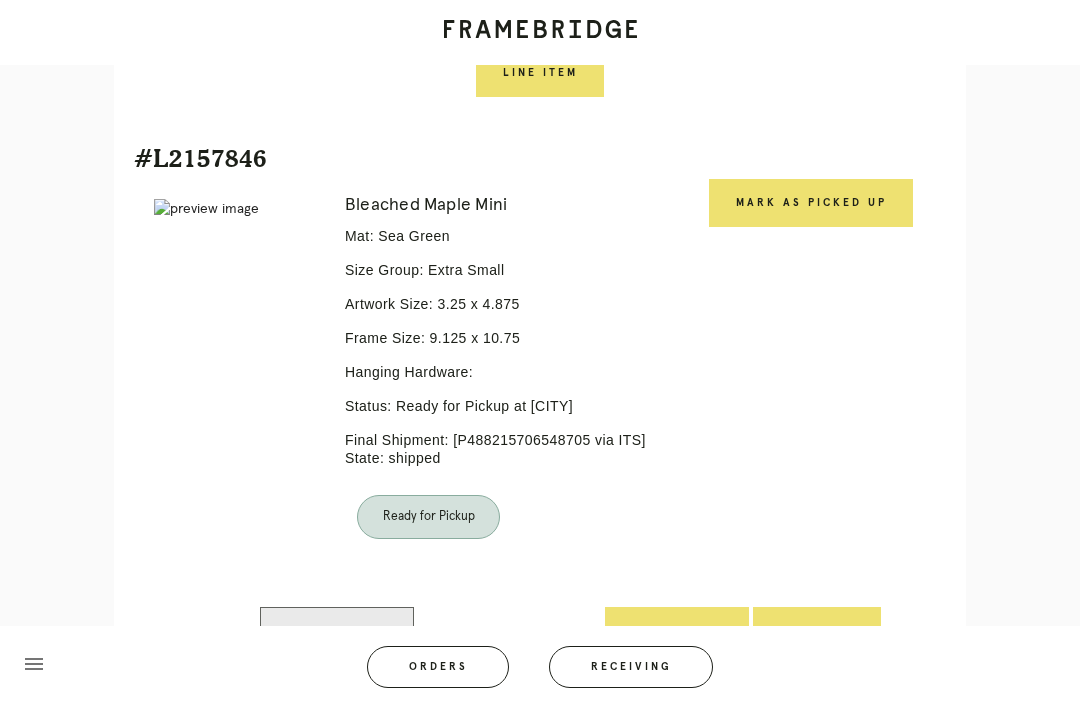 click on "Mark as Picked Up" at bounding box center [811, 203] 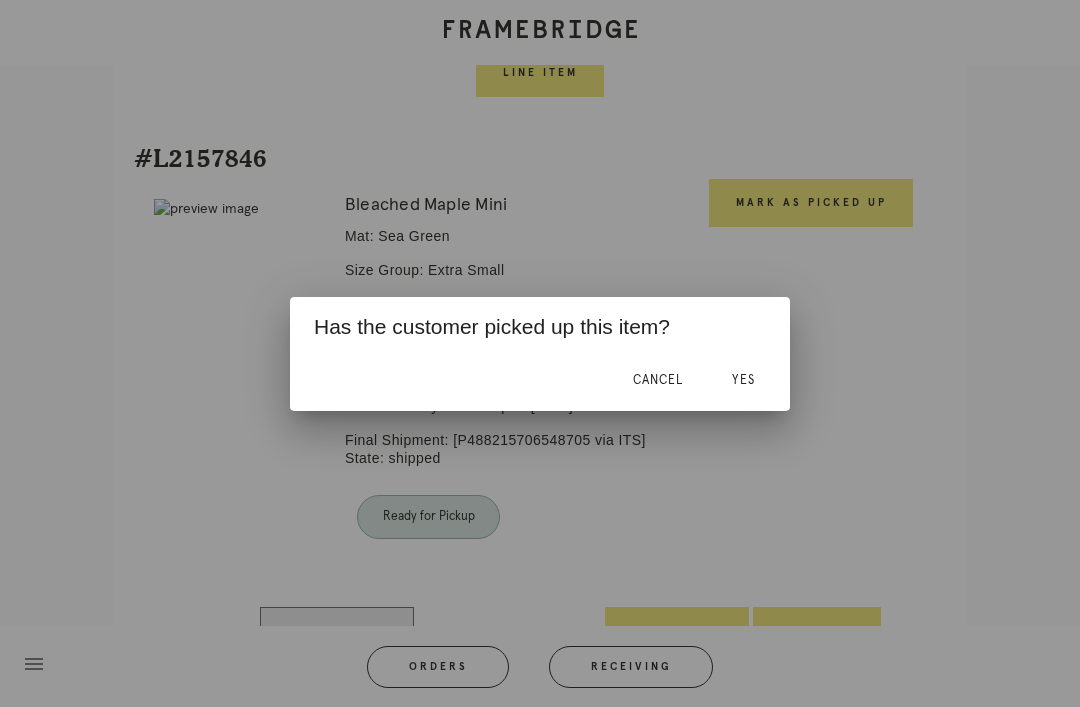 click on "Yes" at bounding box center (743, 381) 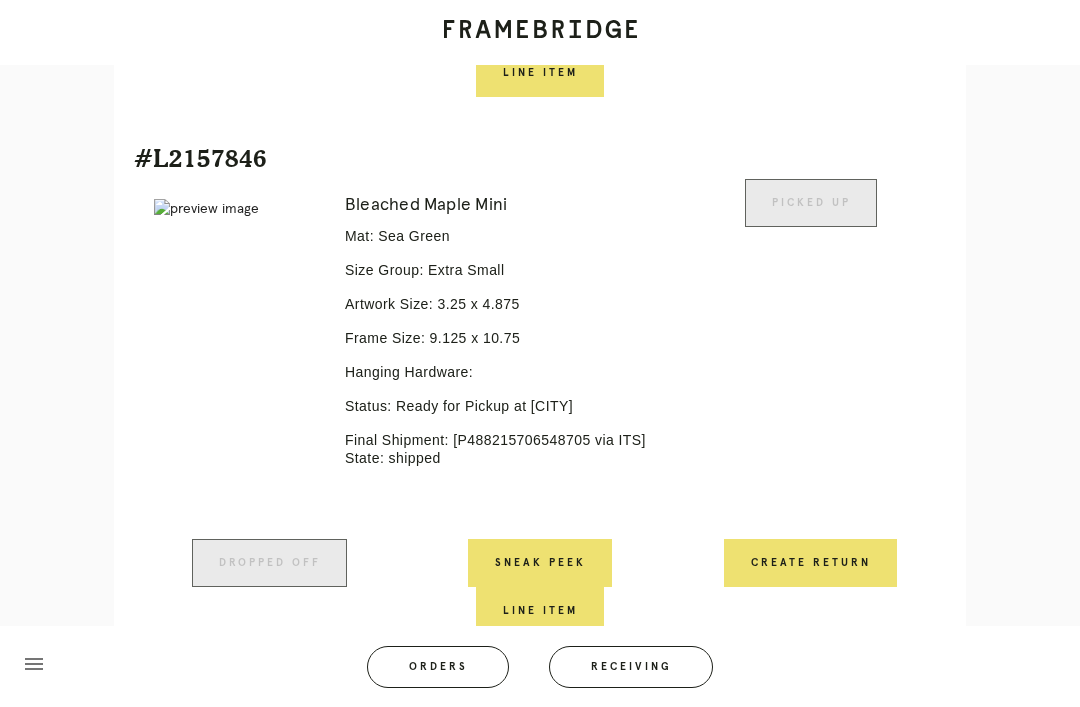 click on "Create Return" at bounding box center [810, 563] 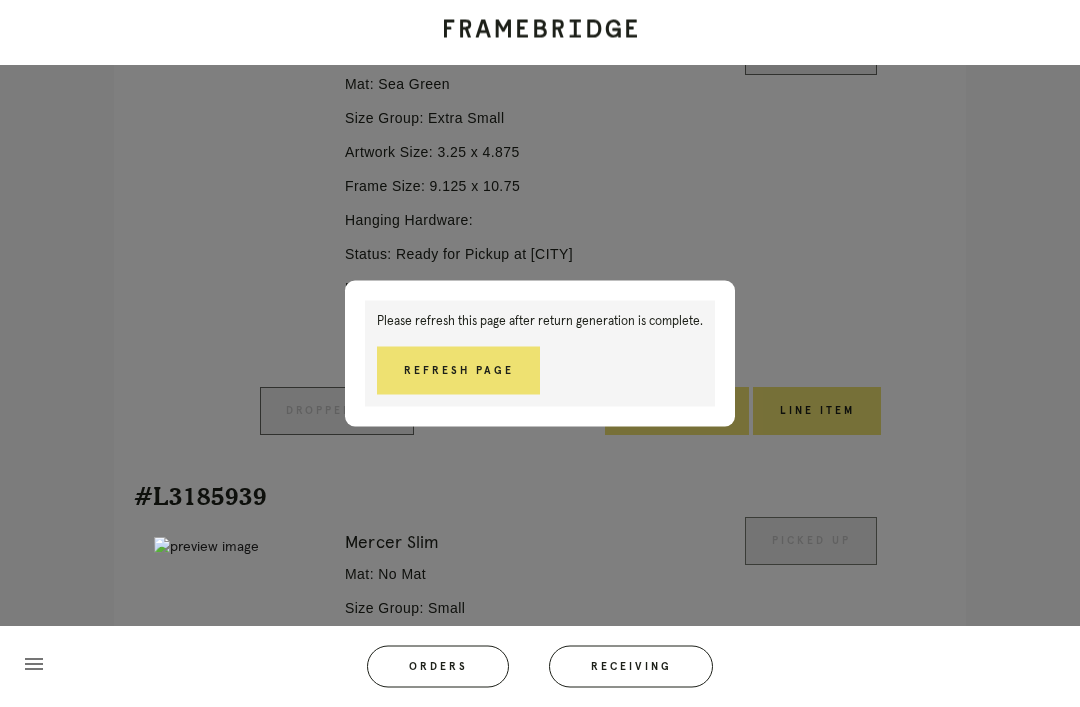 scroll, scrollTop: 1664, scrollLeft: 0, axis: vertical 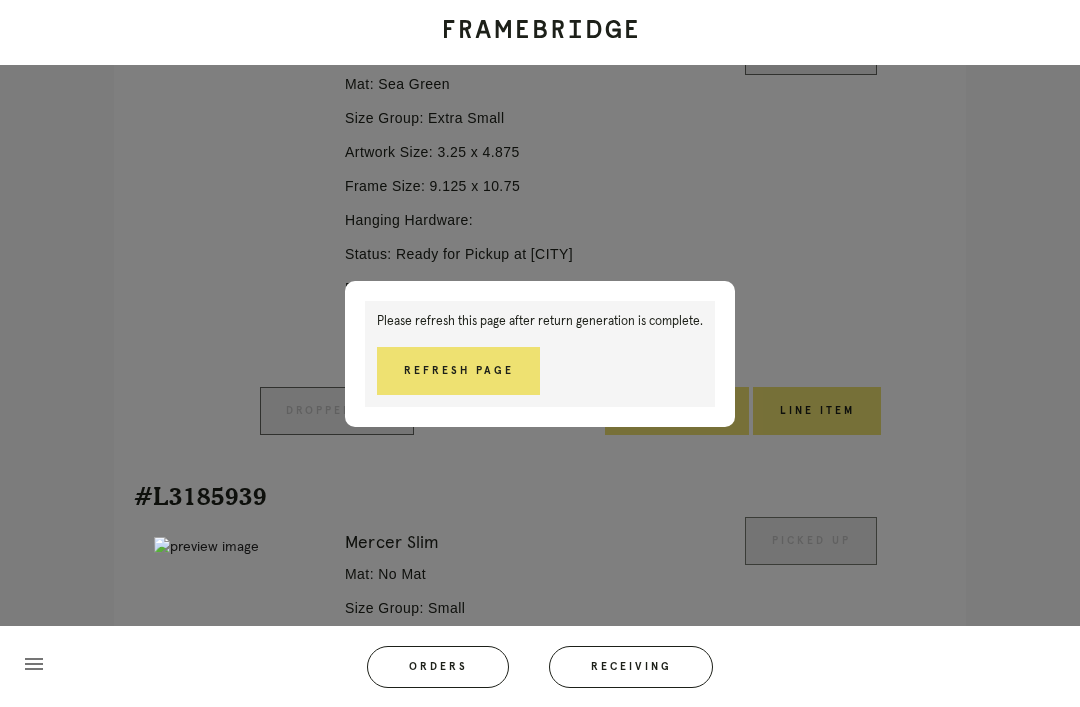 click on "Refresh Page" at bounding box center [458, 371] 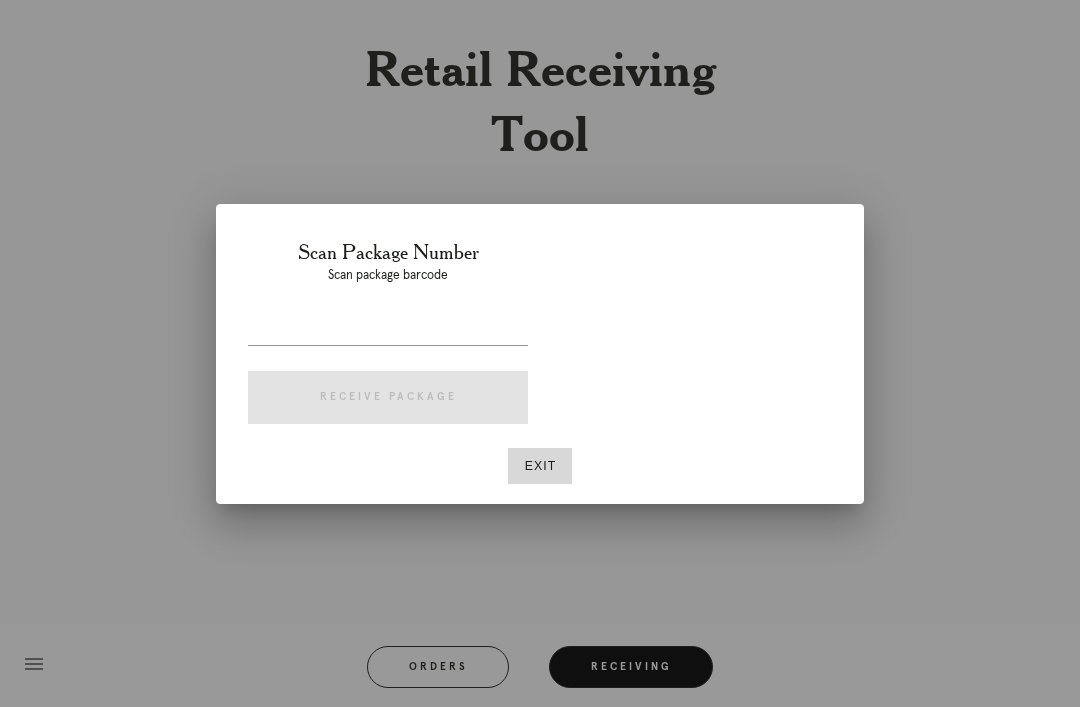 scroll, scrollTop: 64, scrollLeft: 0, axis: vertical 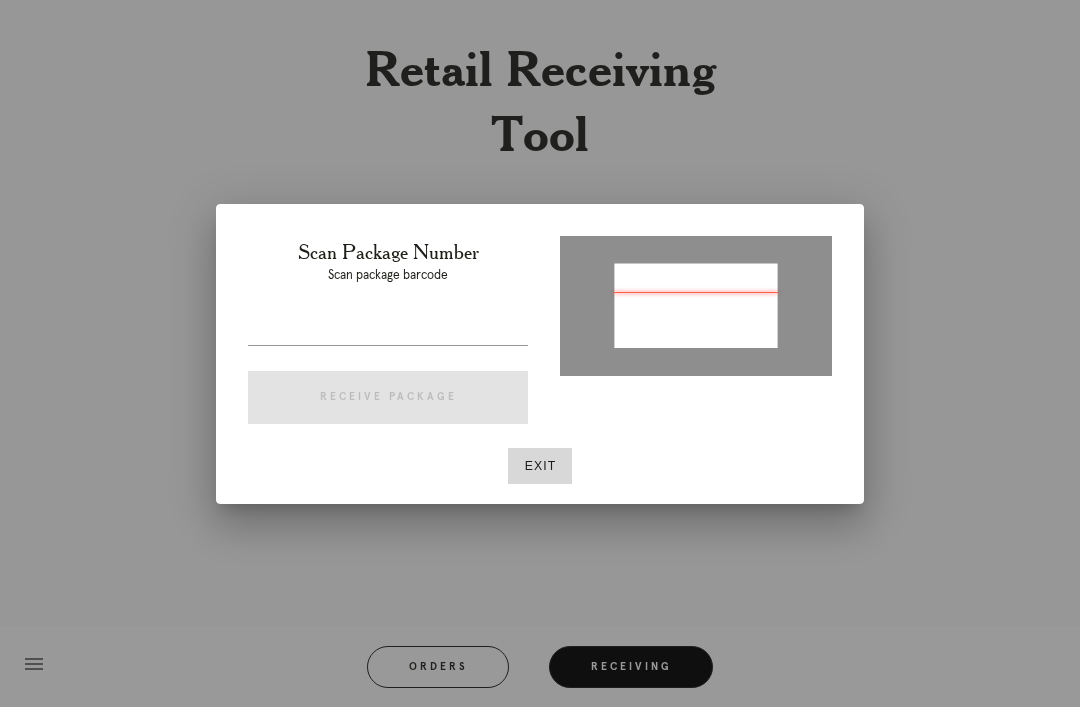 type on "P321154378836371" 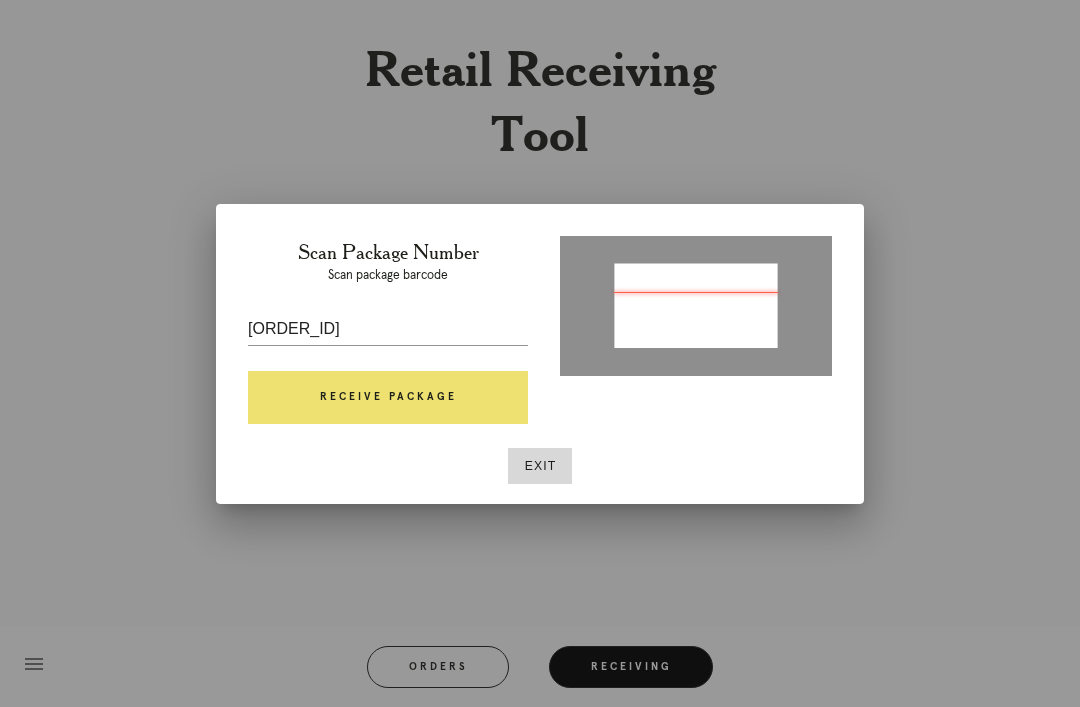 click on "Receive Package" at bounding box center [388, 398] 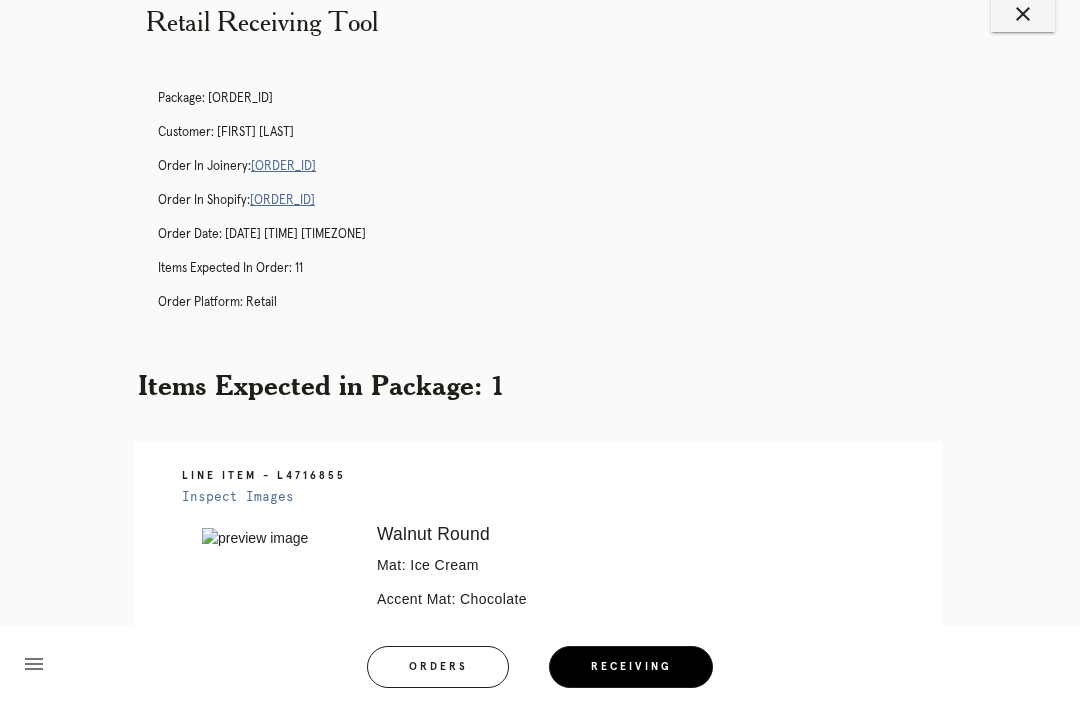 scroll, scrollTop: 39, scrollLeft: 0, axis: vertical 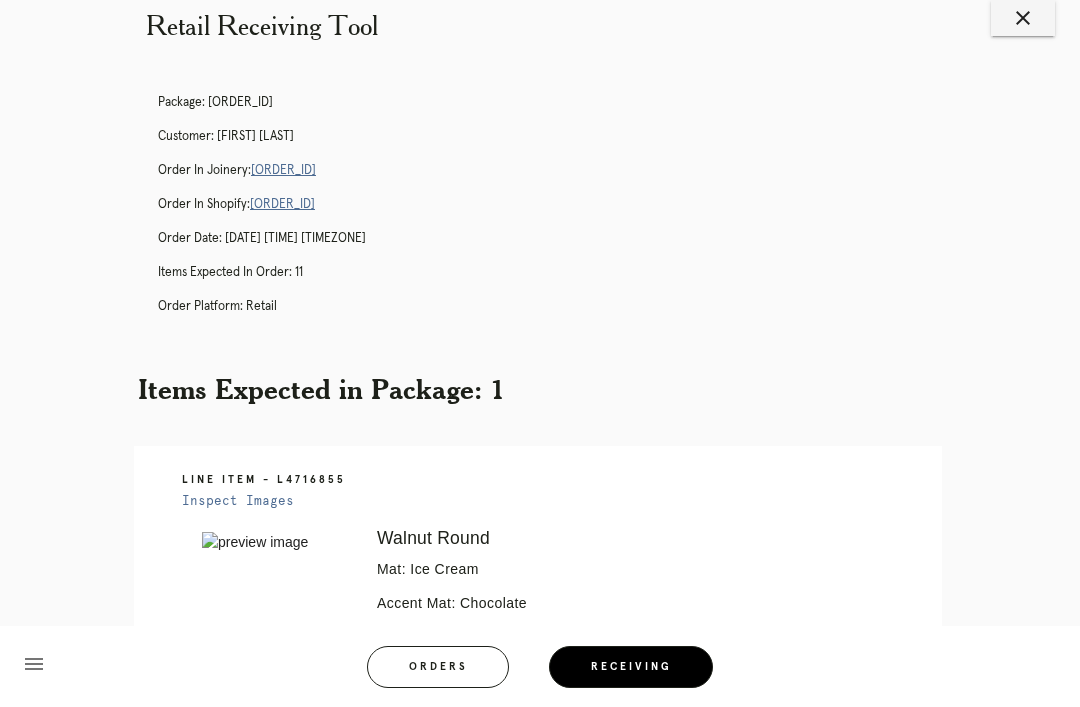 click on "R476388104" at bounding box center (283, 170) 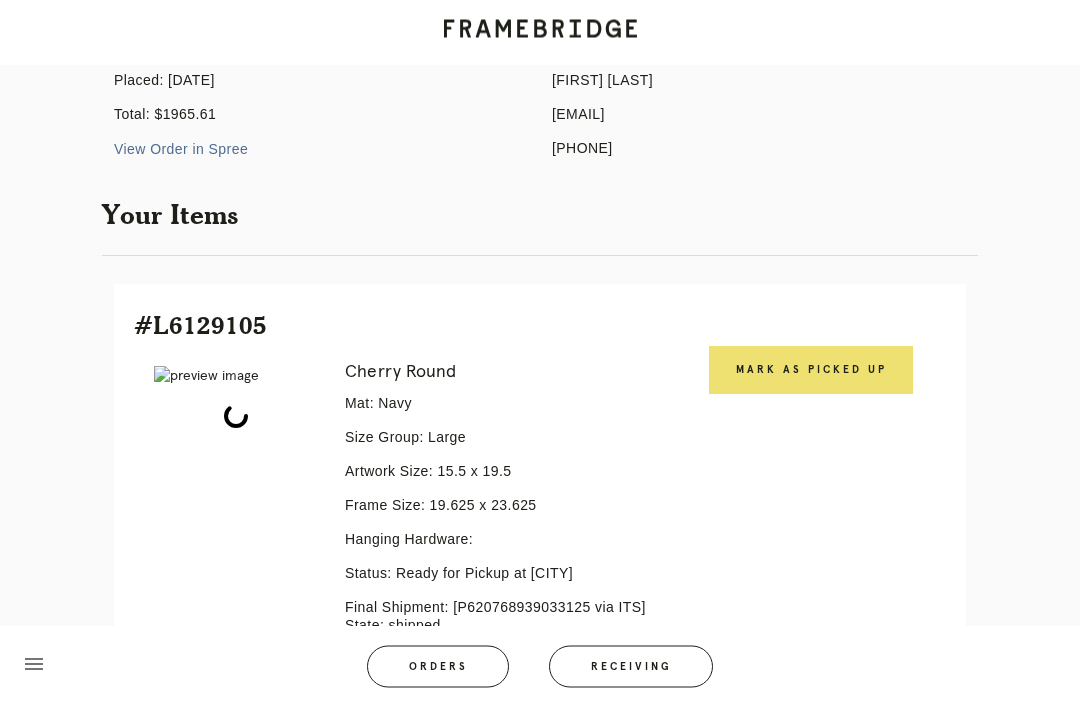 scroll, scrollTop: 309, scrollLeft: 0, axis: vertical 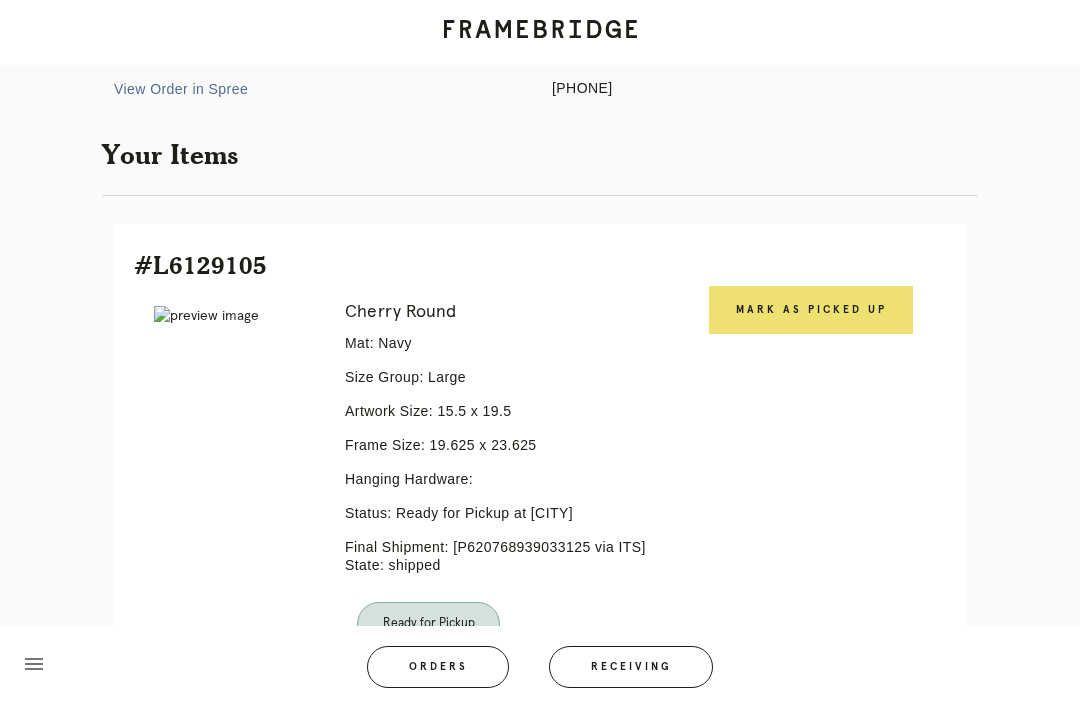 click on "Mark as Picked Up" at bounding box center (811, 310) 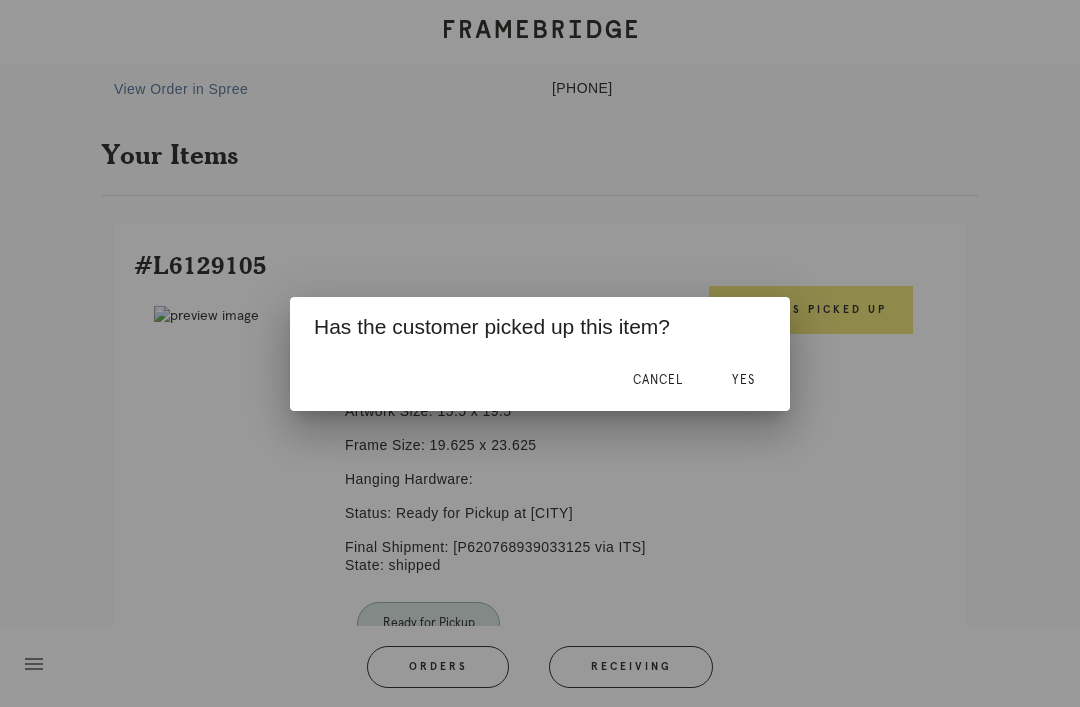 click on "Yes" at bounding box center [743, 381] 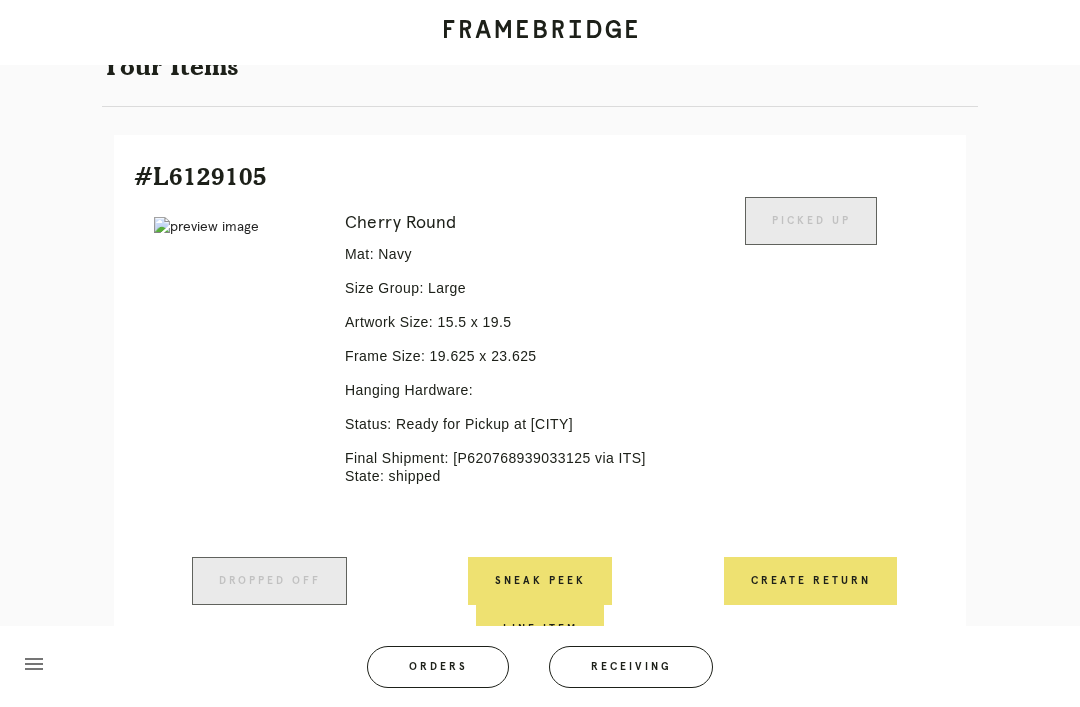 scroll, scrollTop: 525, scrollLeft: 0, axis: vertical 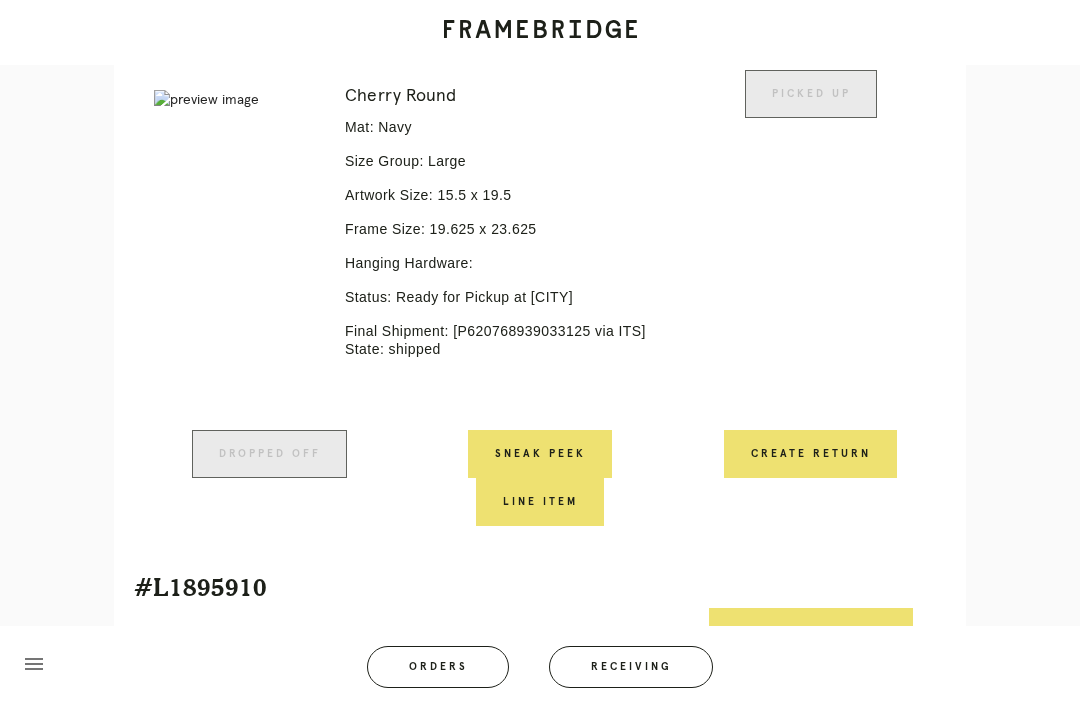 click on "Mark as Picked Up" at bounding box center (811, 632) 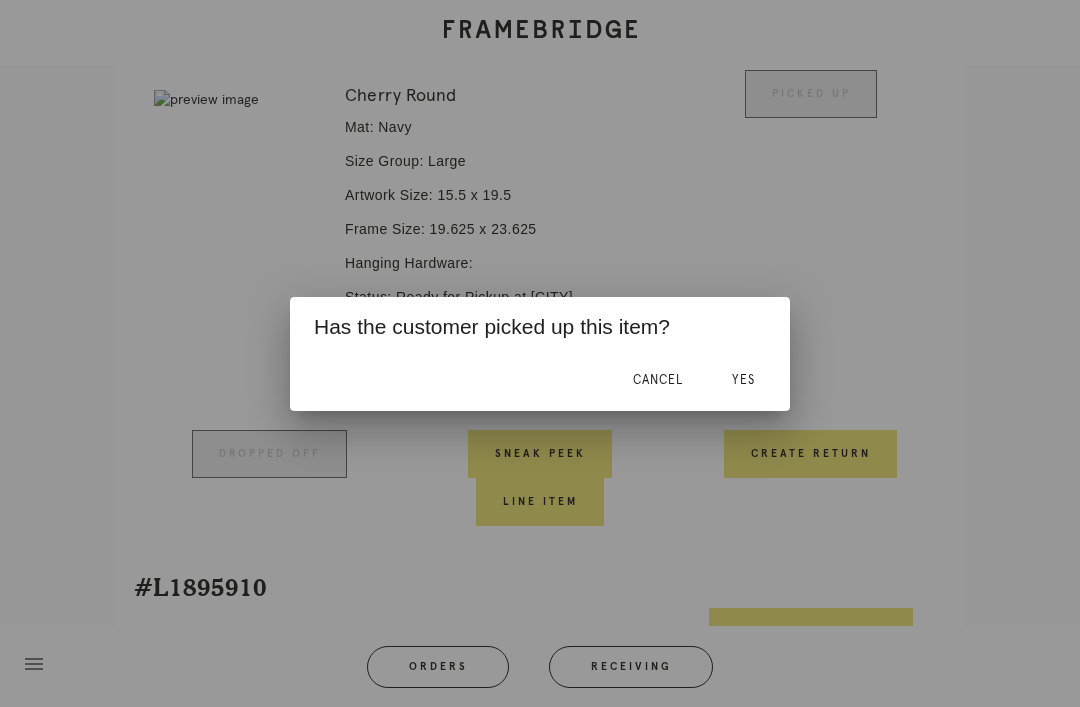 click on "Yes" at bounding box center (743, 381) 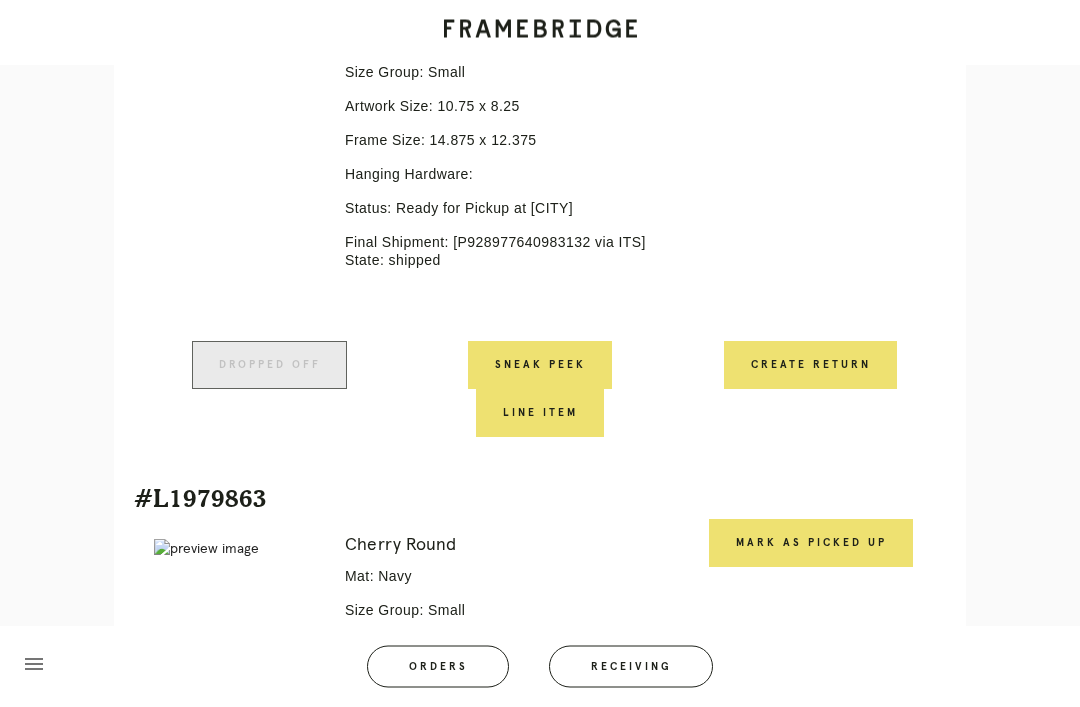 scroll, scrollTop: 1186, scrollLeft: 0, axis: vertical 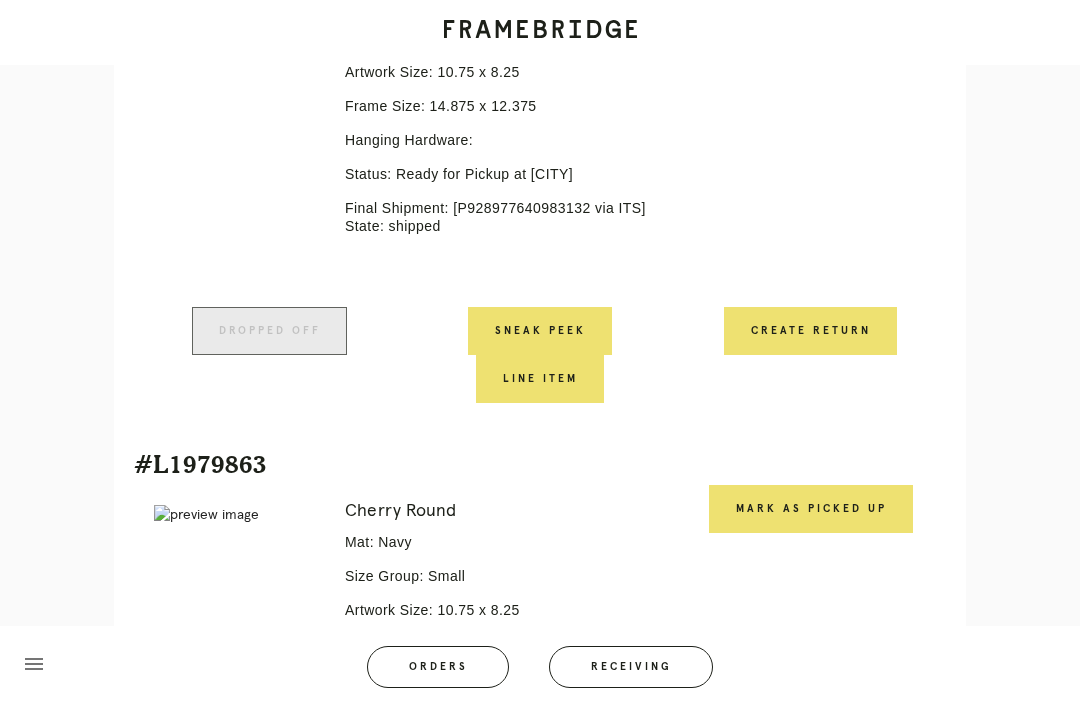 click on "Mark as Picked Up" at bounding box center [811, 509] 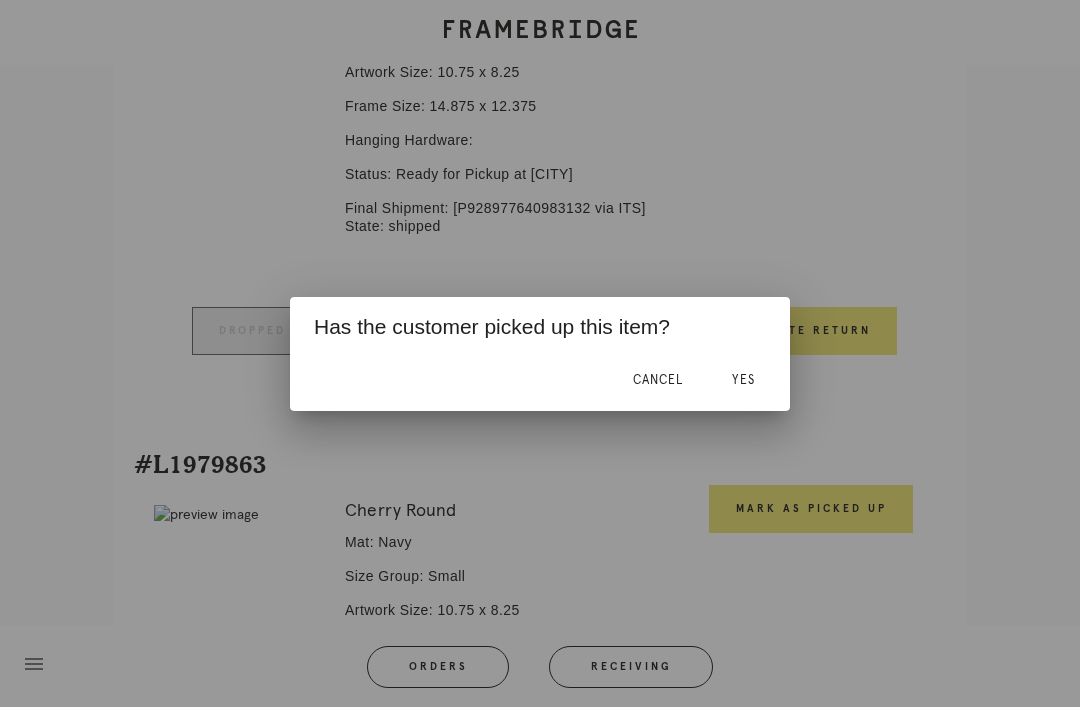 click on "Yes" at bounding box center [743, 380] 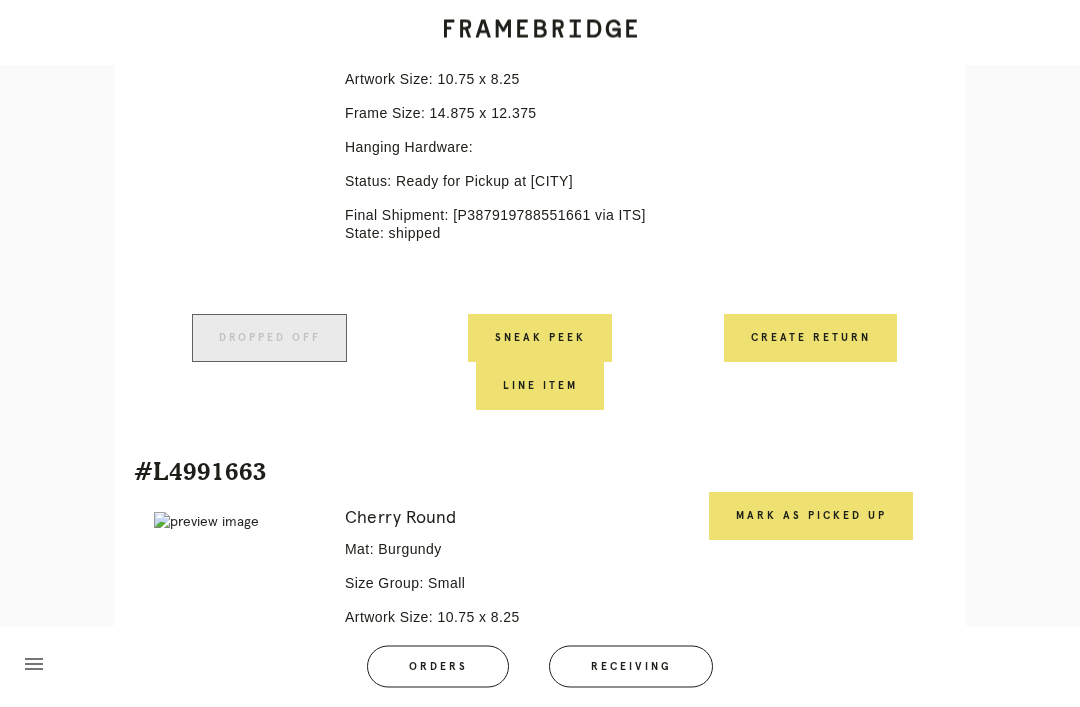 scroll, scrollTop: 1731, scrollLeft: 0, axis: vertical 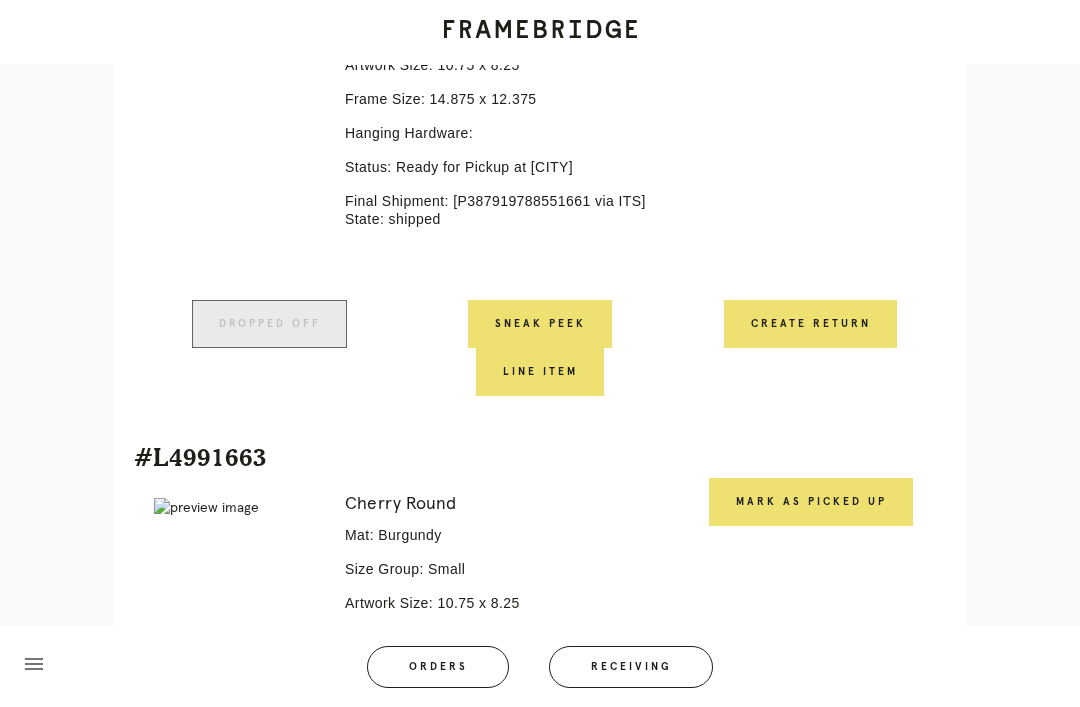 click on "Mark as Picked Up" at bounding box center [811, 502] 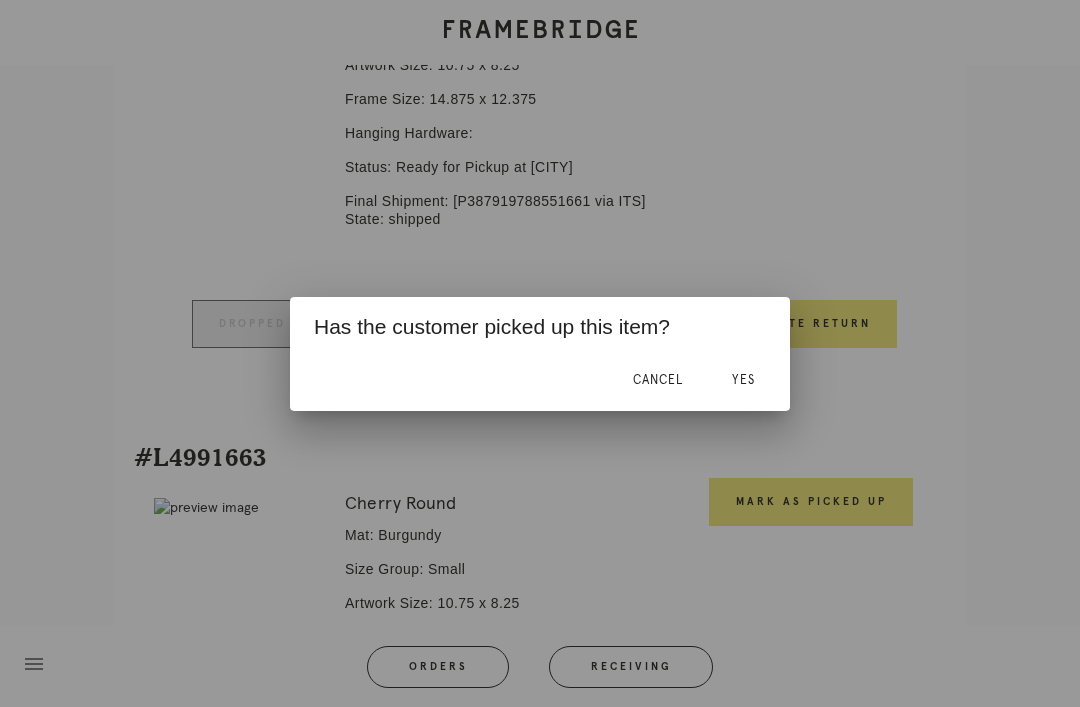 click on "Yes" at bounding box center (743, 380) 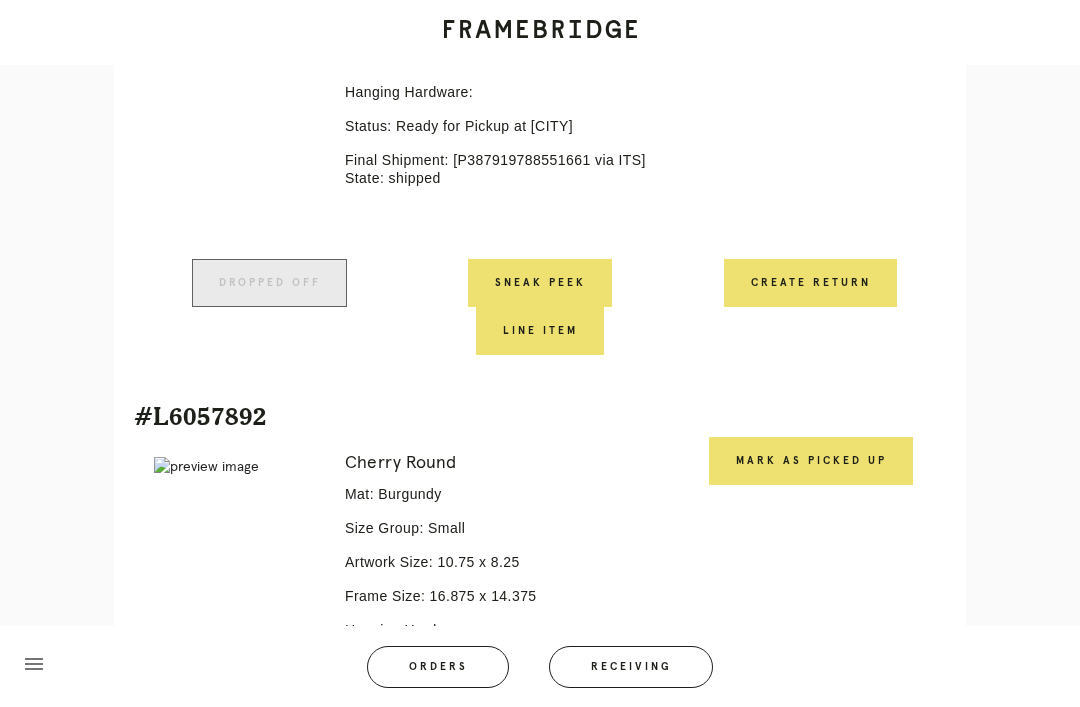 scroll, scrollTop: 2316, scrollLeft: 0, axis: vertical 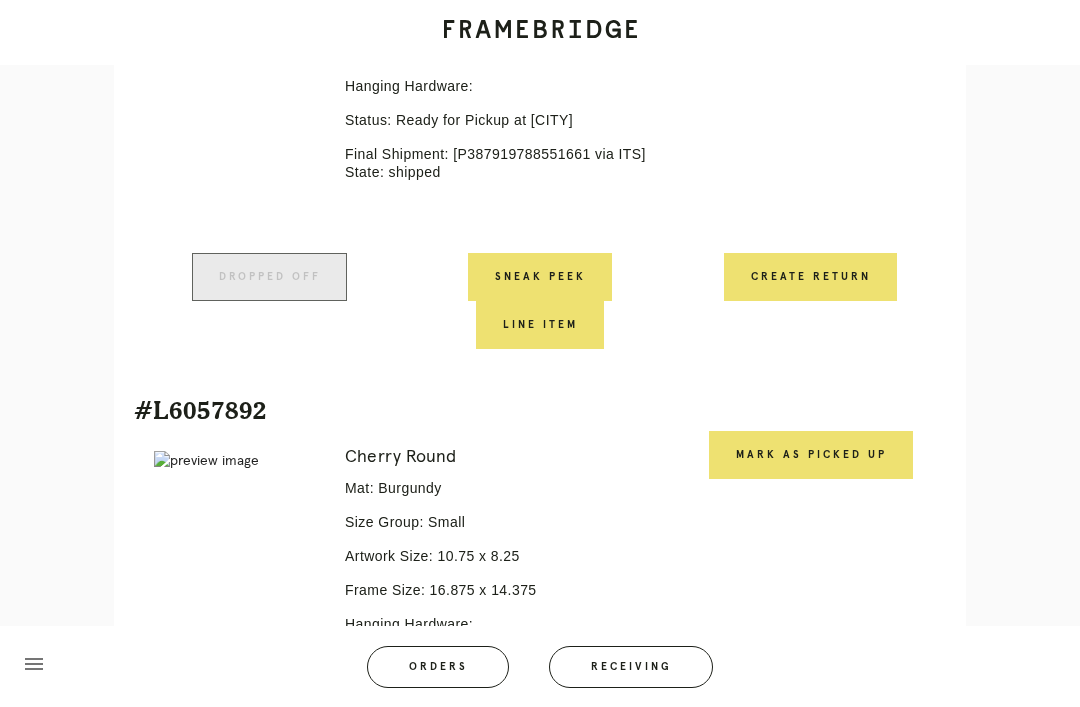 click on "Mark as Picked Up" at bounding box center [811, 455] 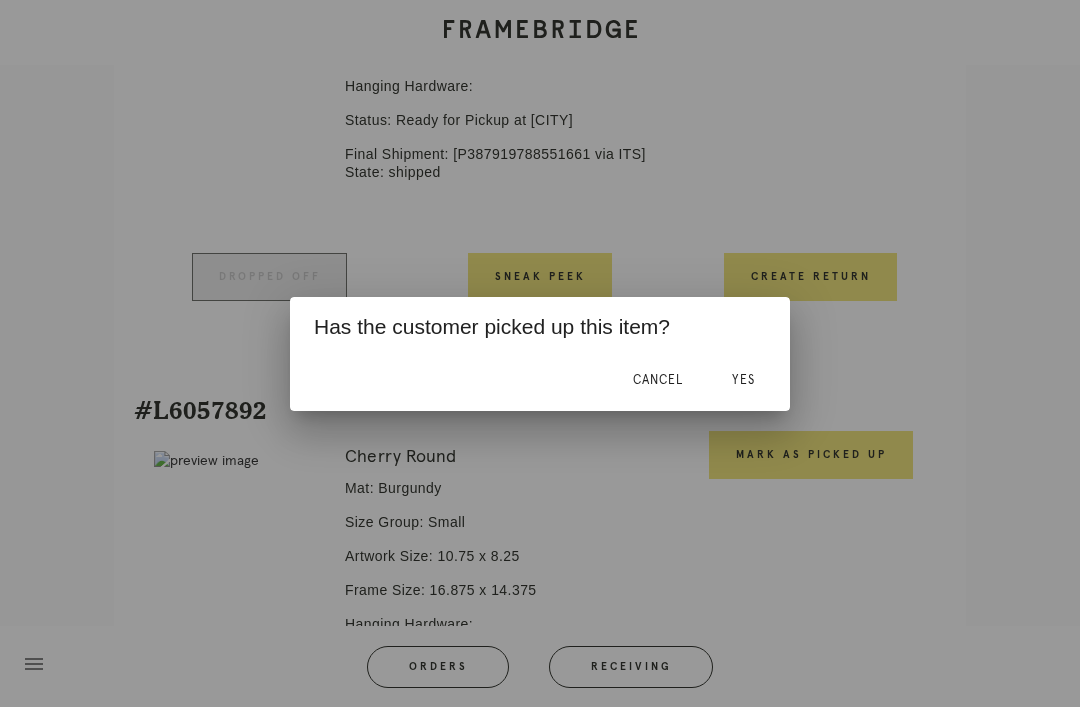 click on "Yes" at bounding box center (743, 381) 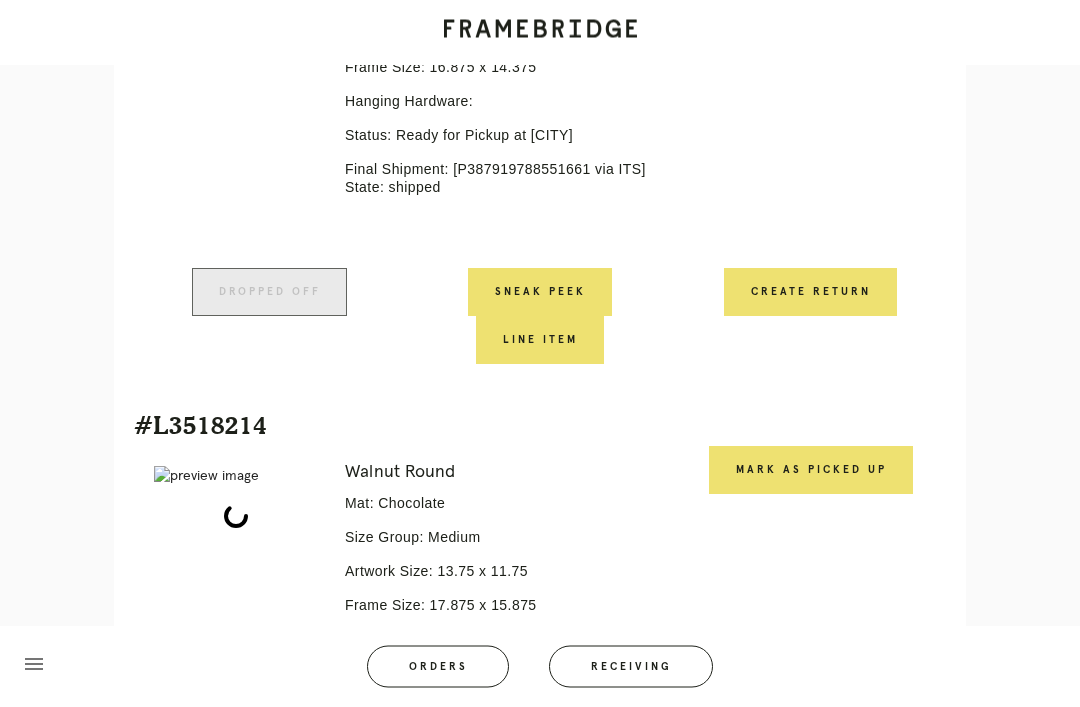 scroll, scrollTop: 2844, scrollLeft: 0, axis: vertical 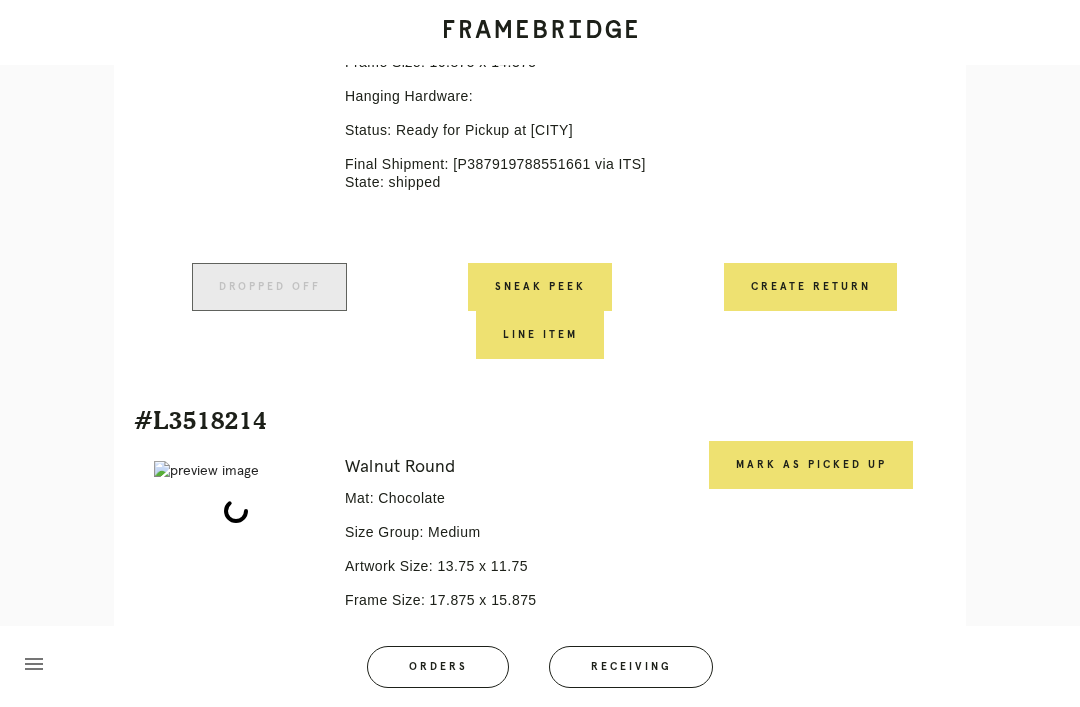 click on "Mark as Picked Up" at bounding box center (811, 465) 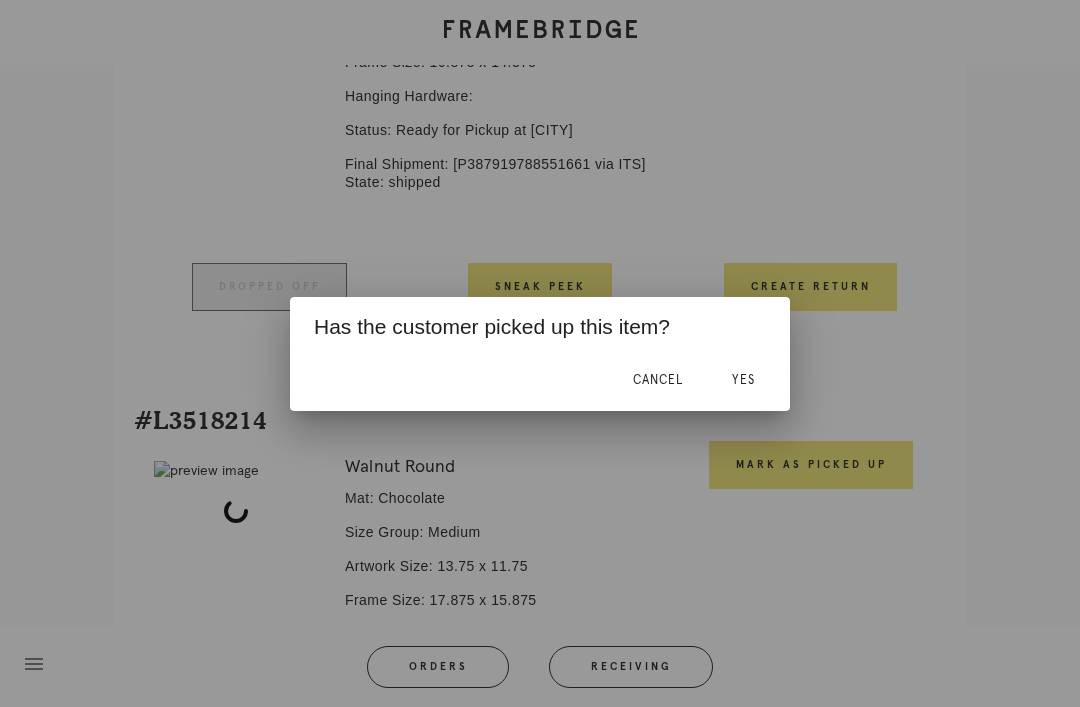 click on "Yes" at bounding box center [743, 381] 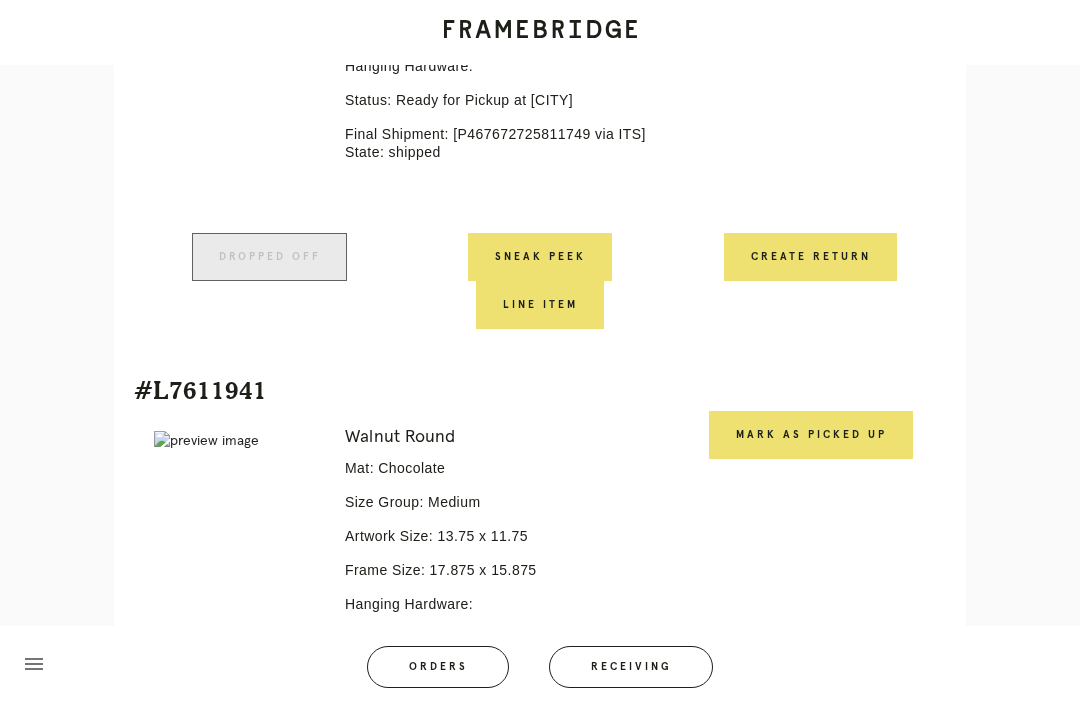 scroll, scrollTop: 3413, scrollLeft: 0, axis: vertical 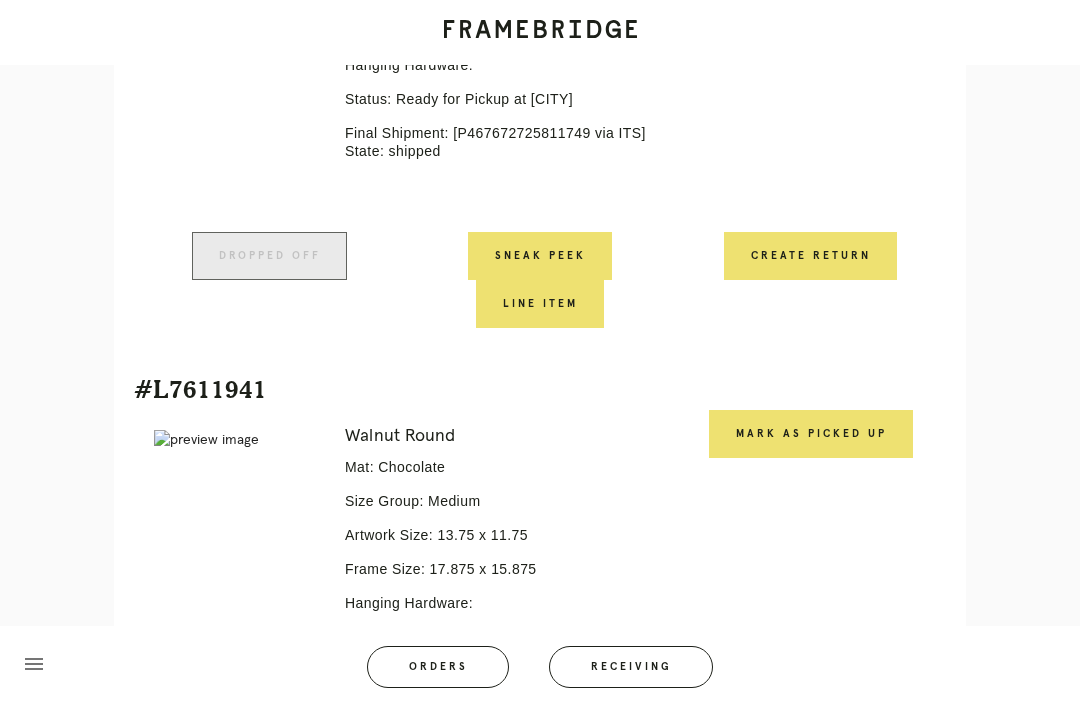 click on "Mark as Picked Up" at bounding box center (811, 434) 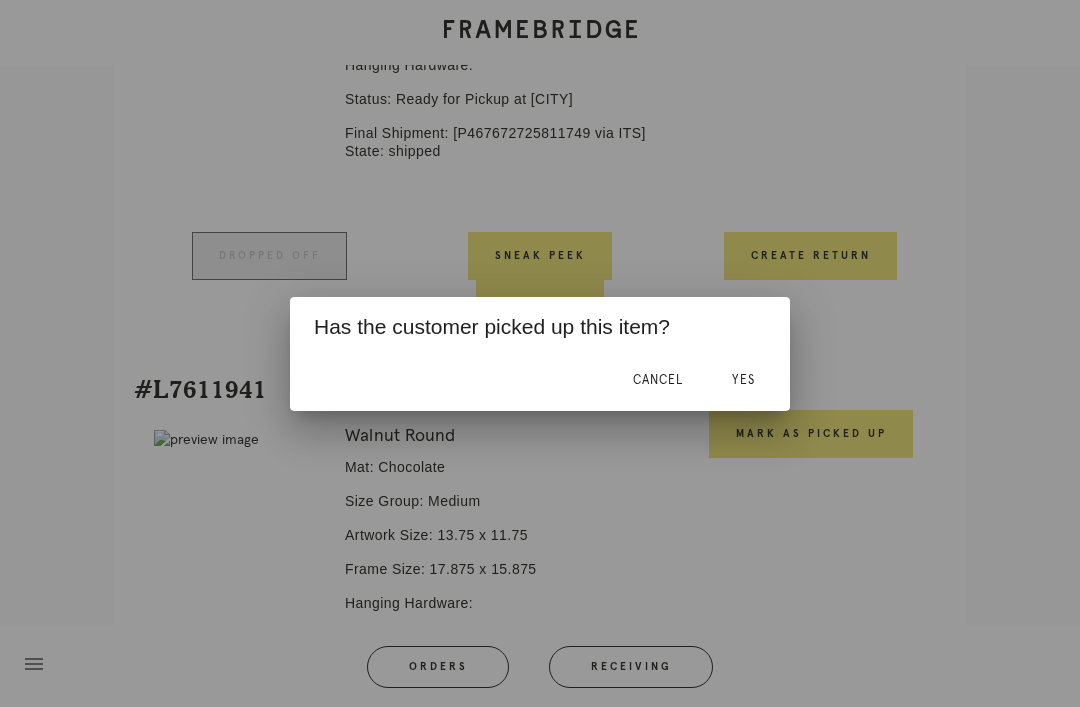 click on "Yes" at bounding box center (743, 381) 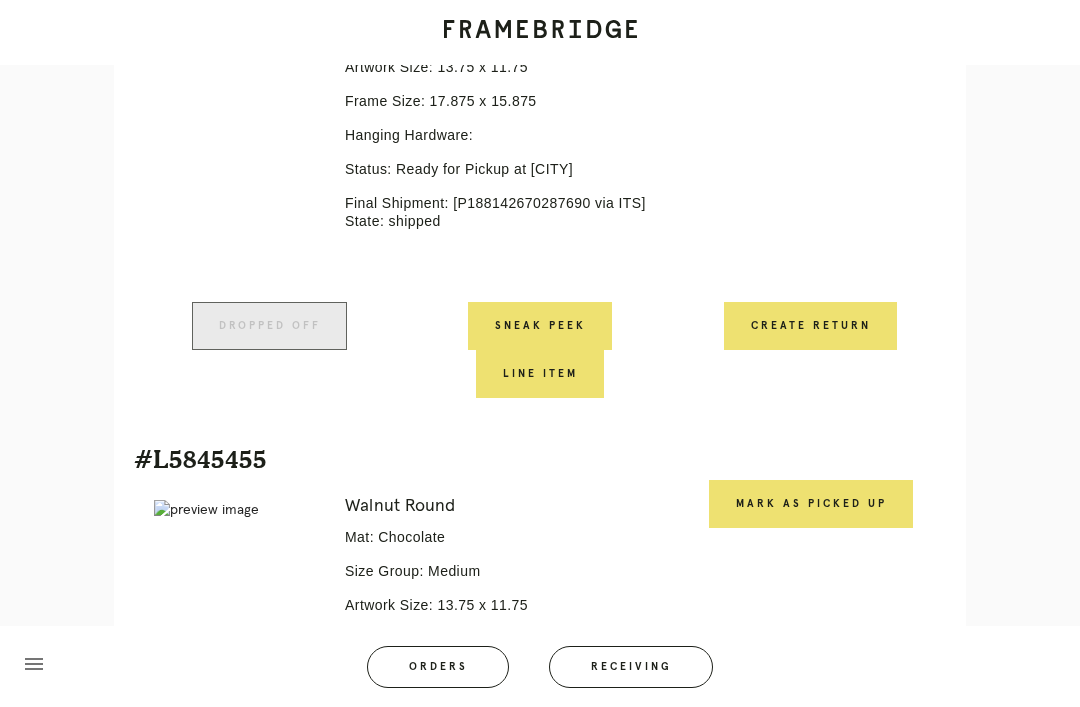 scroll, scrollTop: 4018, scrollLeft: 0, axis: vertical 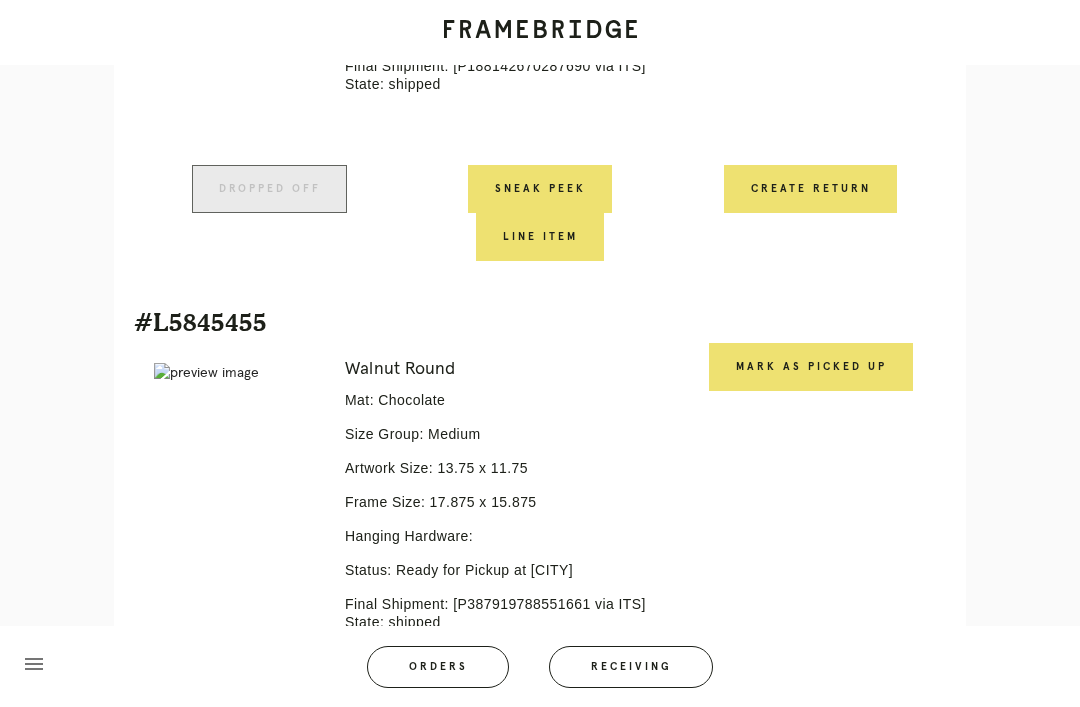 click on "Mark as Picked Up" at bounding box center (811, 367) 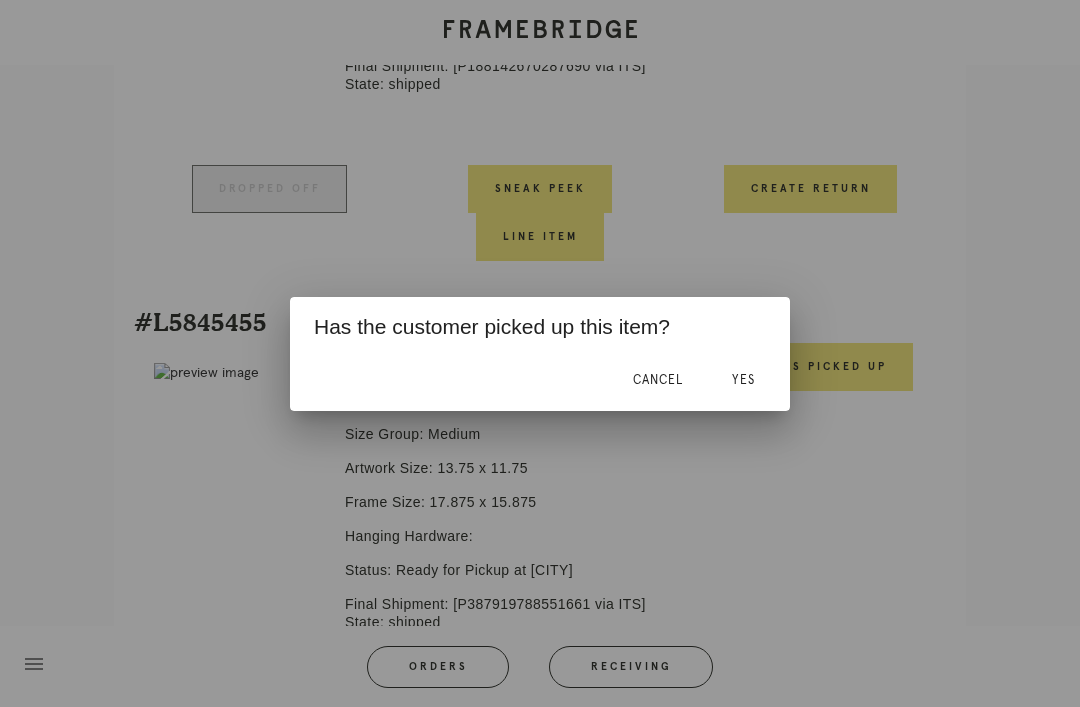 click on "Yes" at bounding box center (743, 380) 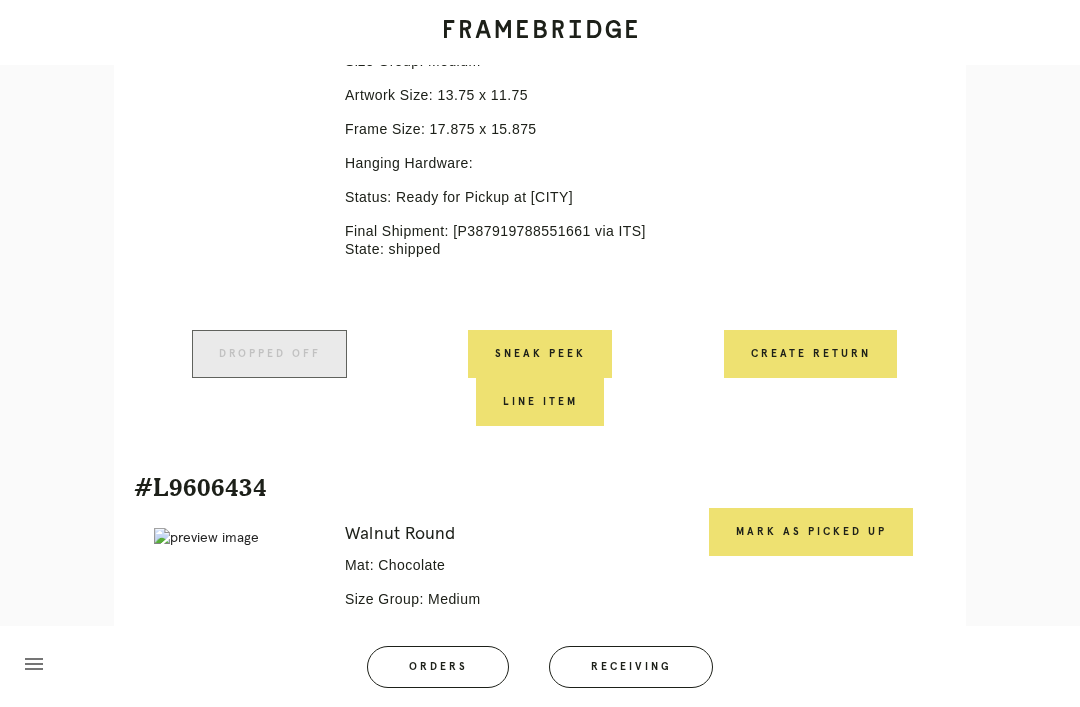 scroll, scrollTop: 4457, scrollLeft: 0, axis: vertical 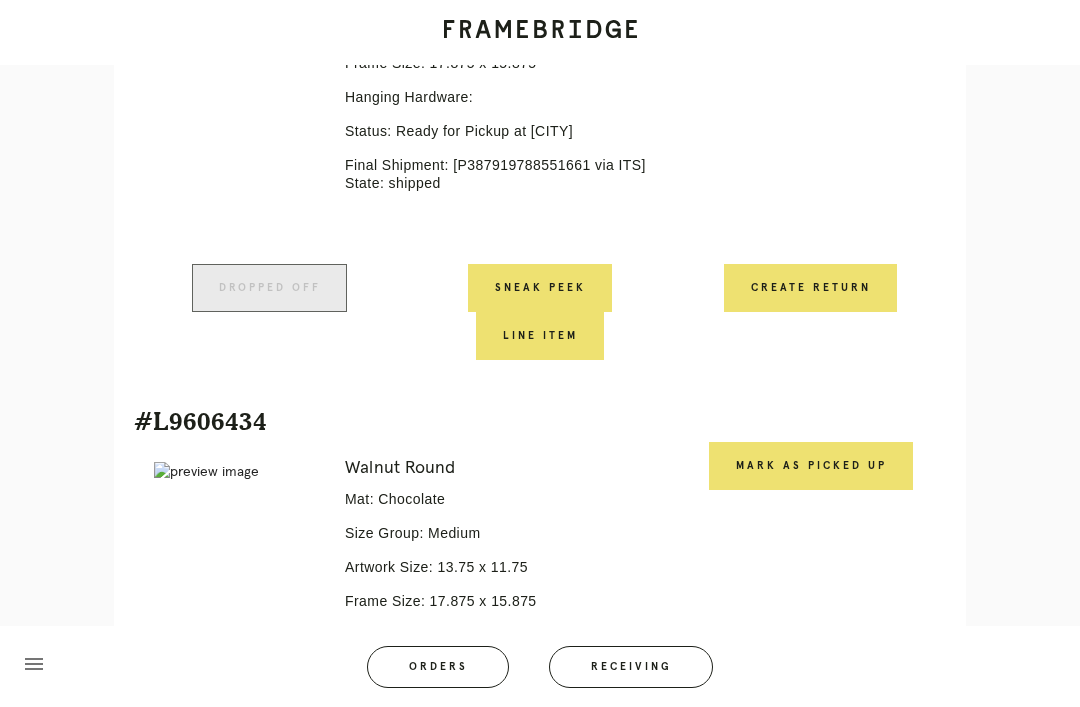 click on "Mark as Picked Up" at bounding box center [811, 466] 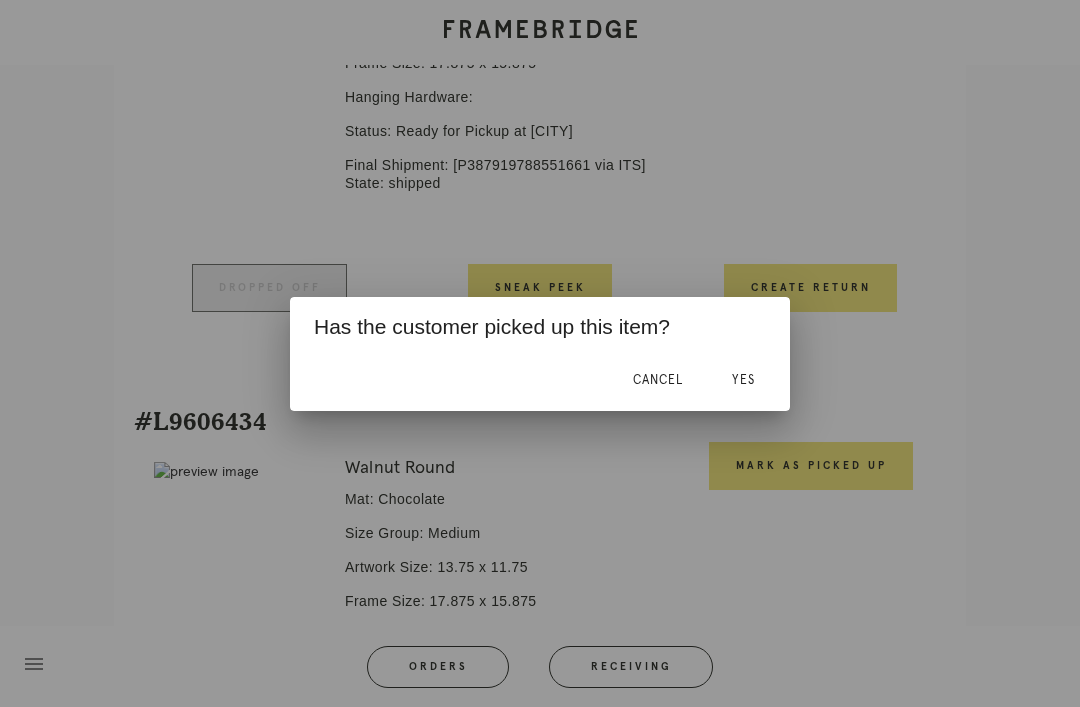 click on "Yes" at bounding box center [743, 380] 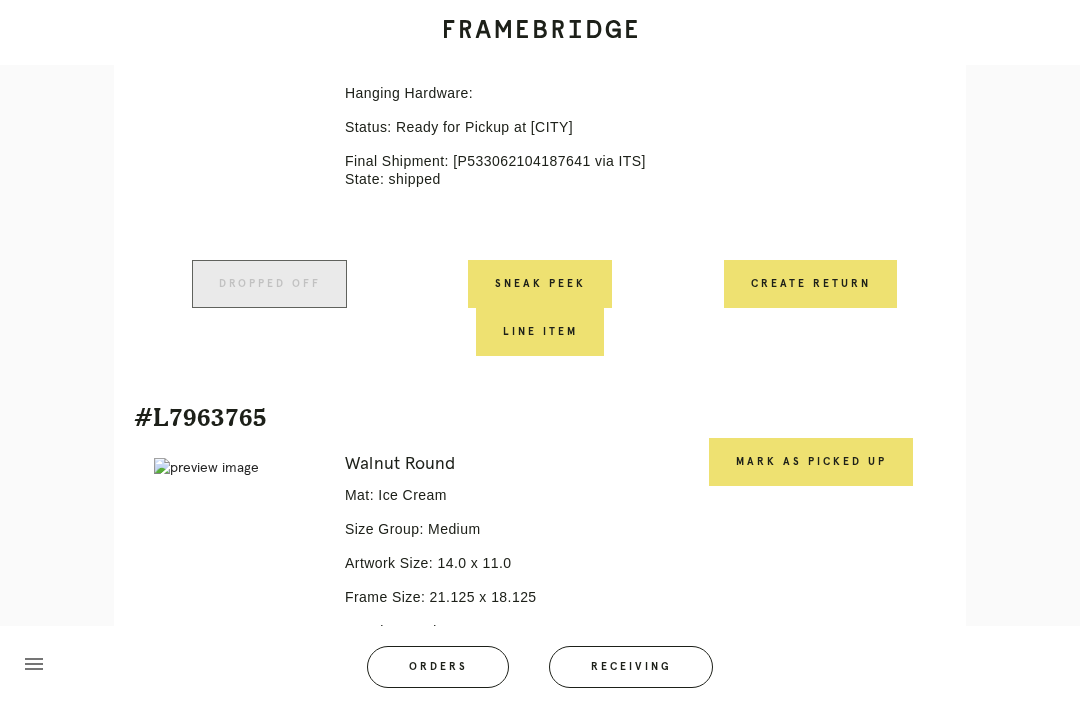scroll, scrollTop: 5022, scrollLeft: 0, axis: vertical 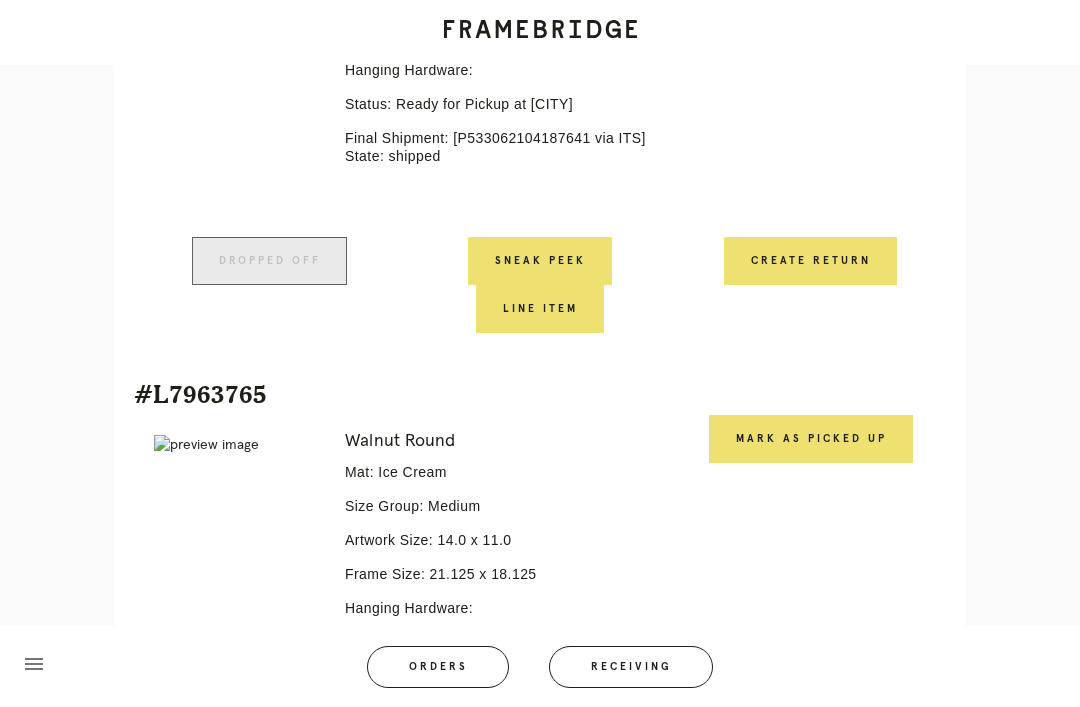click on "Mark as Picked Up" at bounding box center (811, 439) 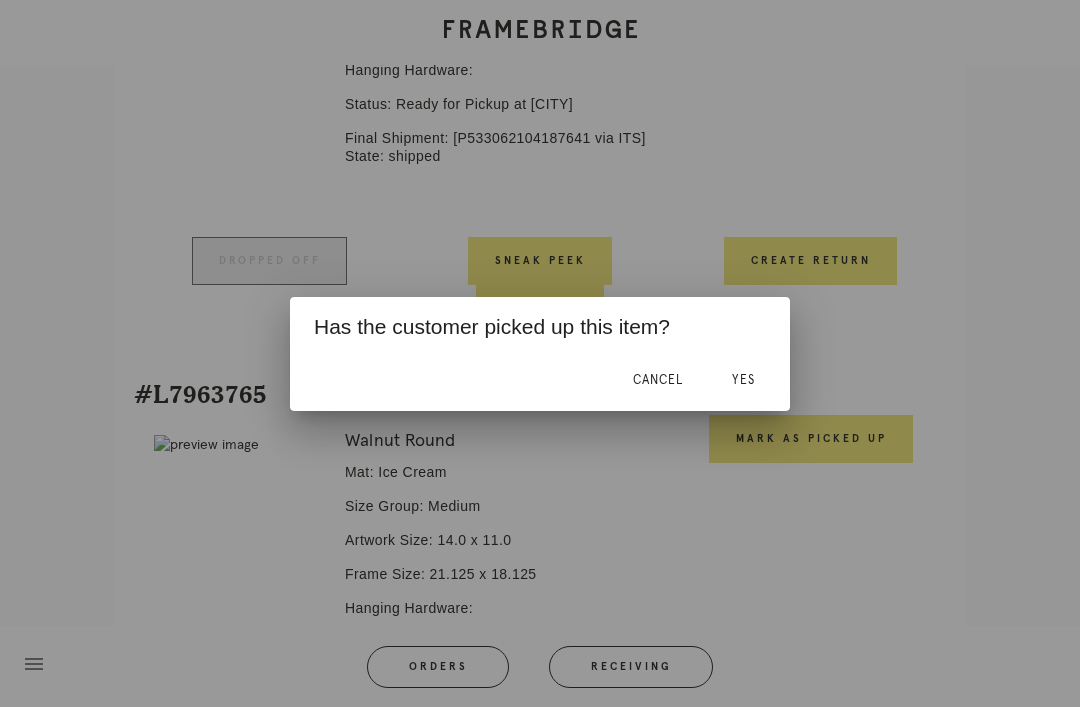 click on "Yes" at bounding box center [743, 381] 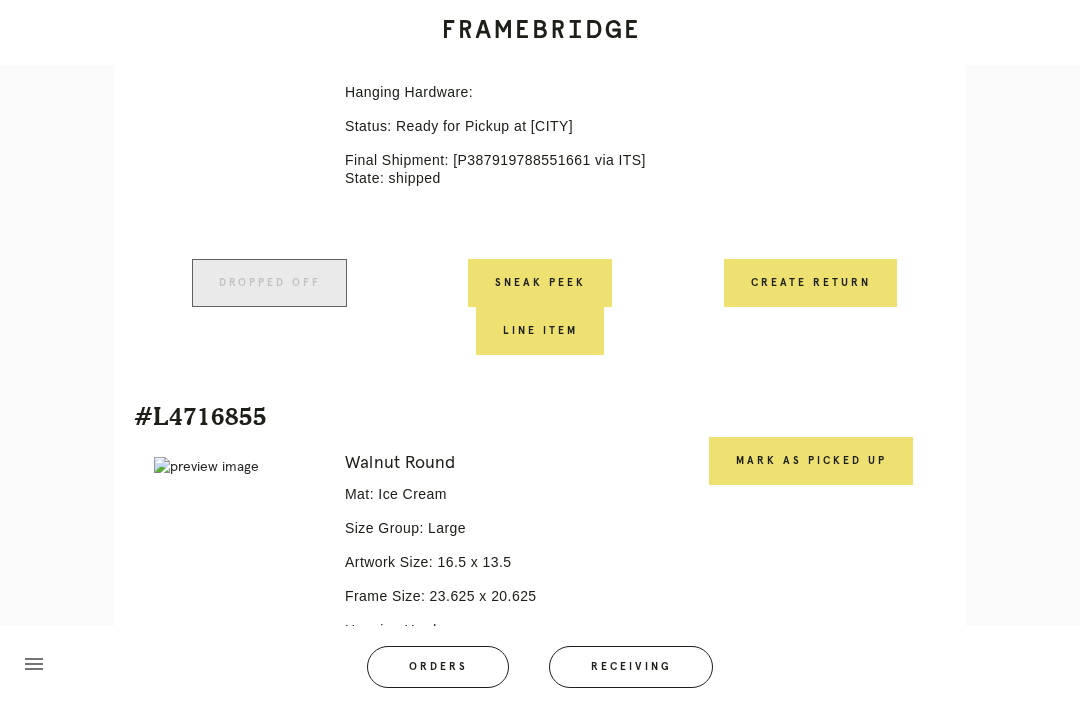 scroll, scrollTop: 5533, scrollLeft: 0, axis: vertical 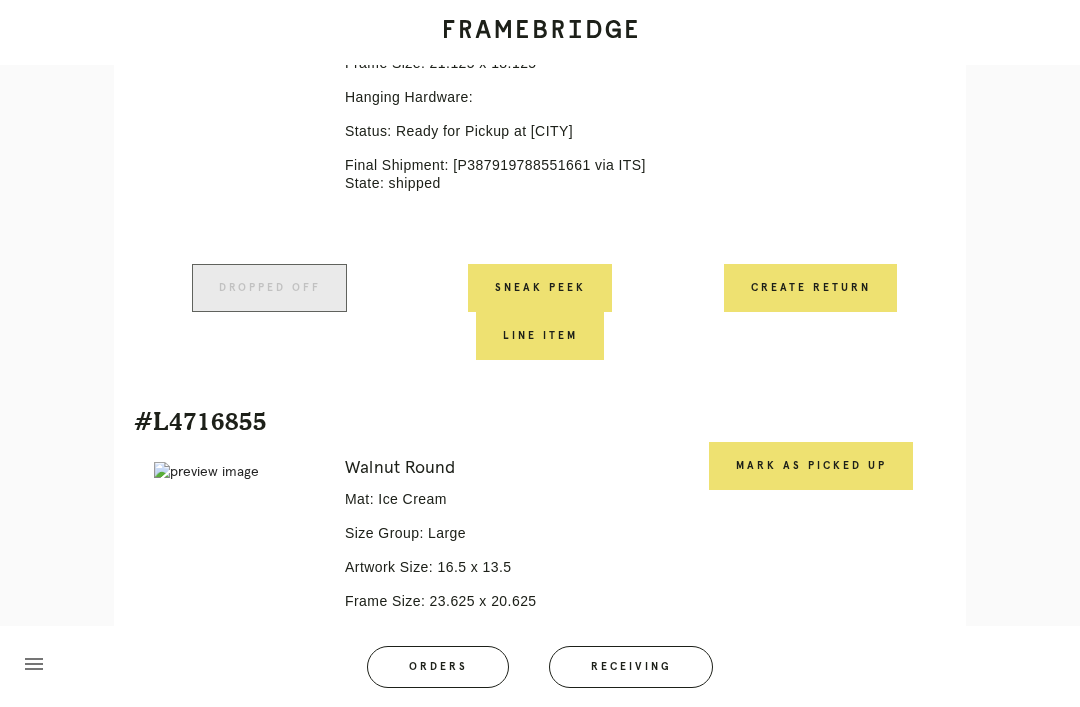 click on "Mark as Picked Up" at bounding box center (811, 466) 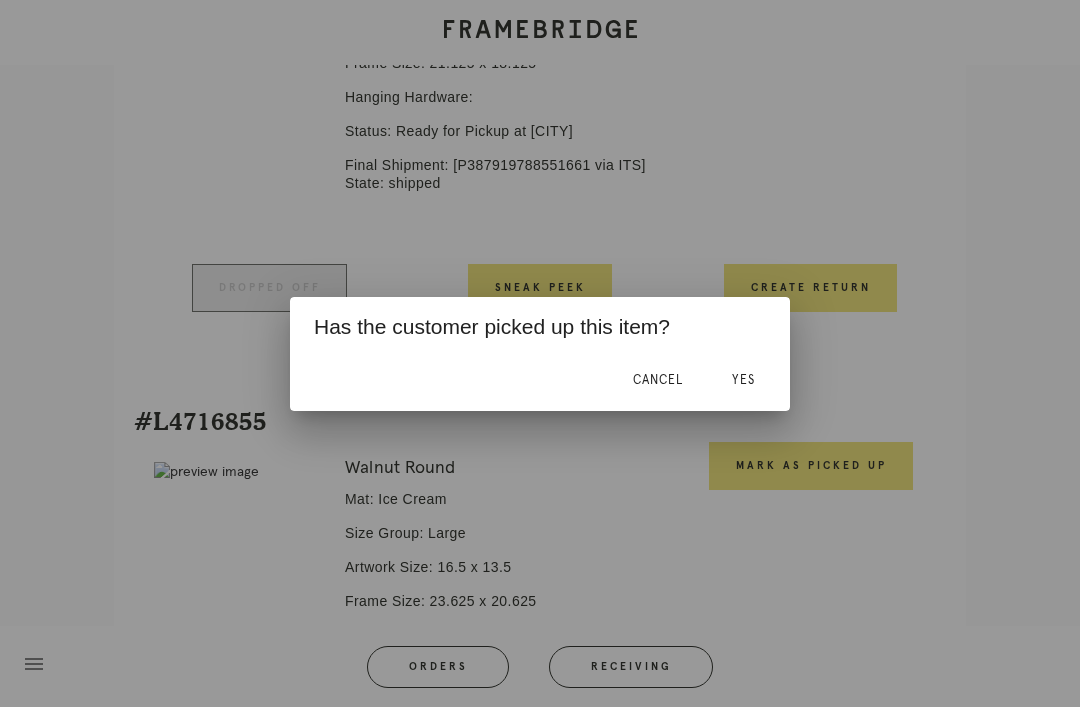 click on "Yes" at bounding box center (743, 381) 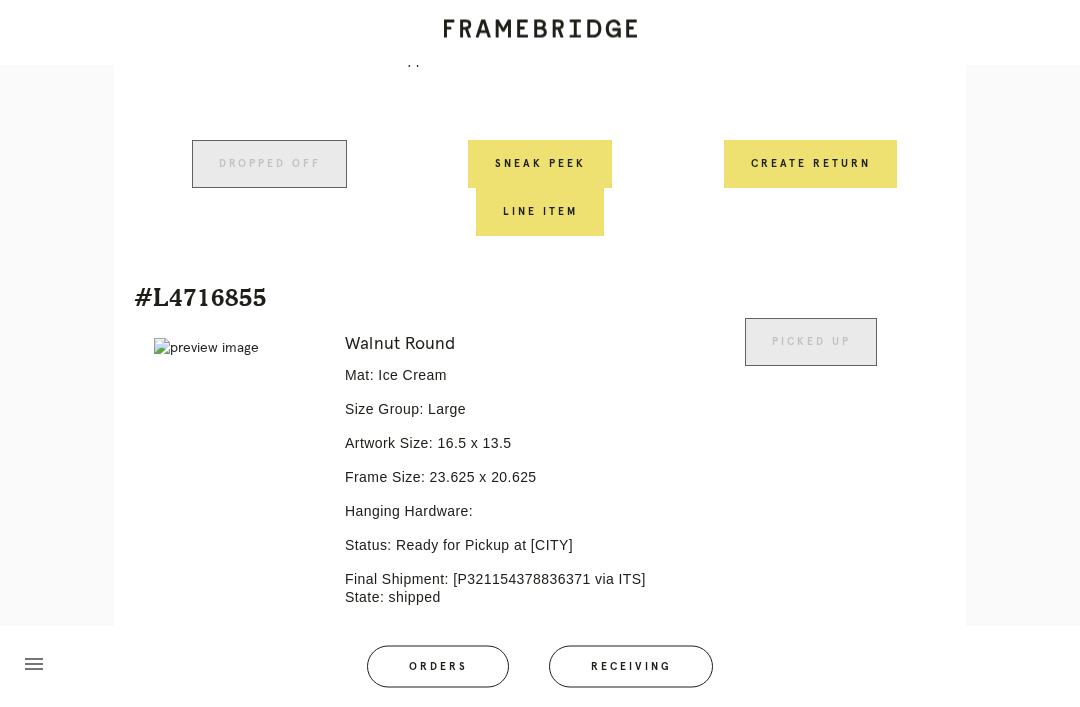 scroll, scrollTop: 5848, scrollLeft: 0, axis: vertical 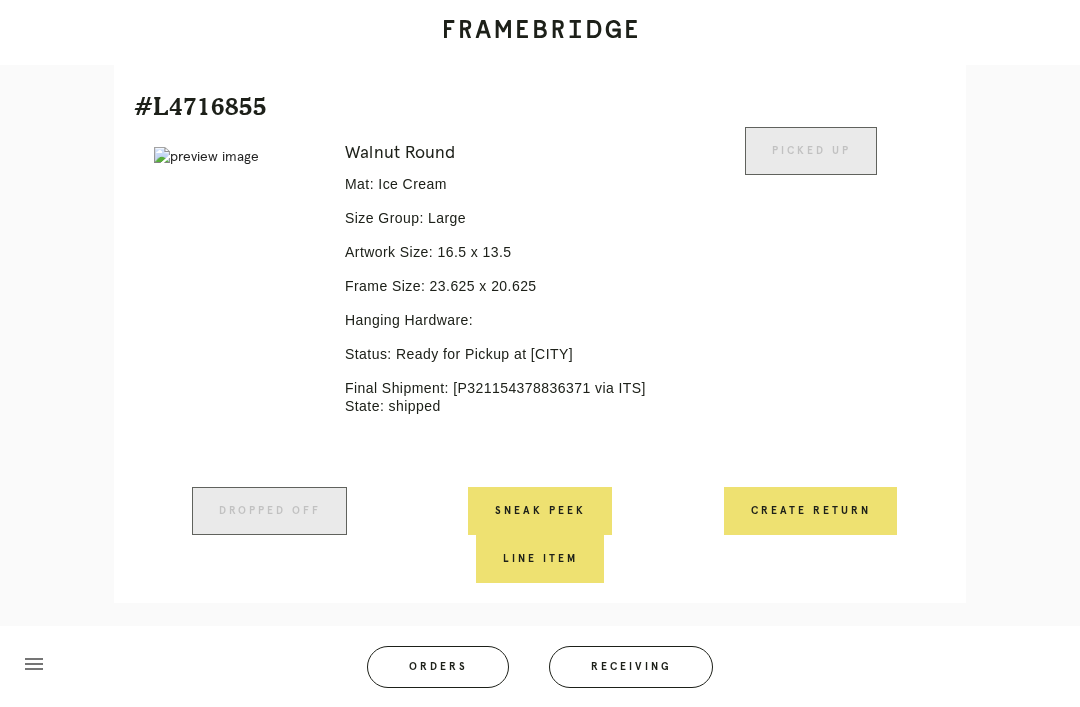 click on "Walnut Round" at bounding box center (506, 153) 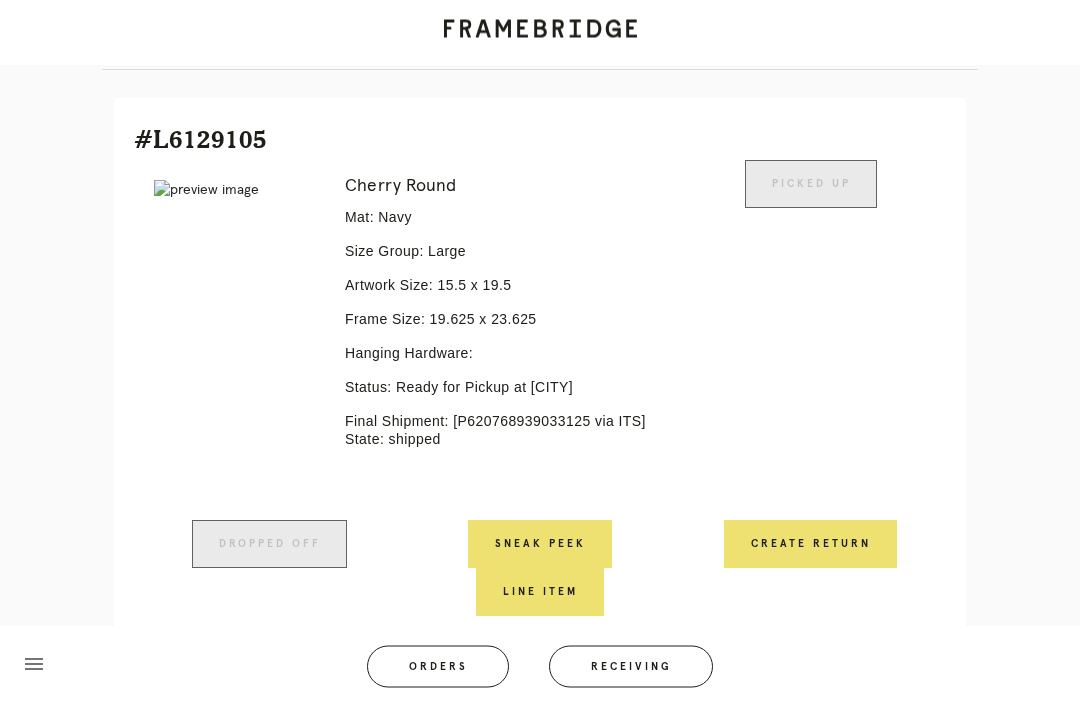 scroll, scrollTop: 334, scrollLeft: 0, axis: vertical 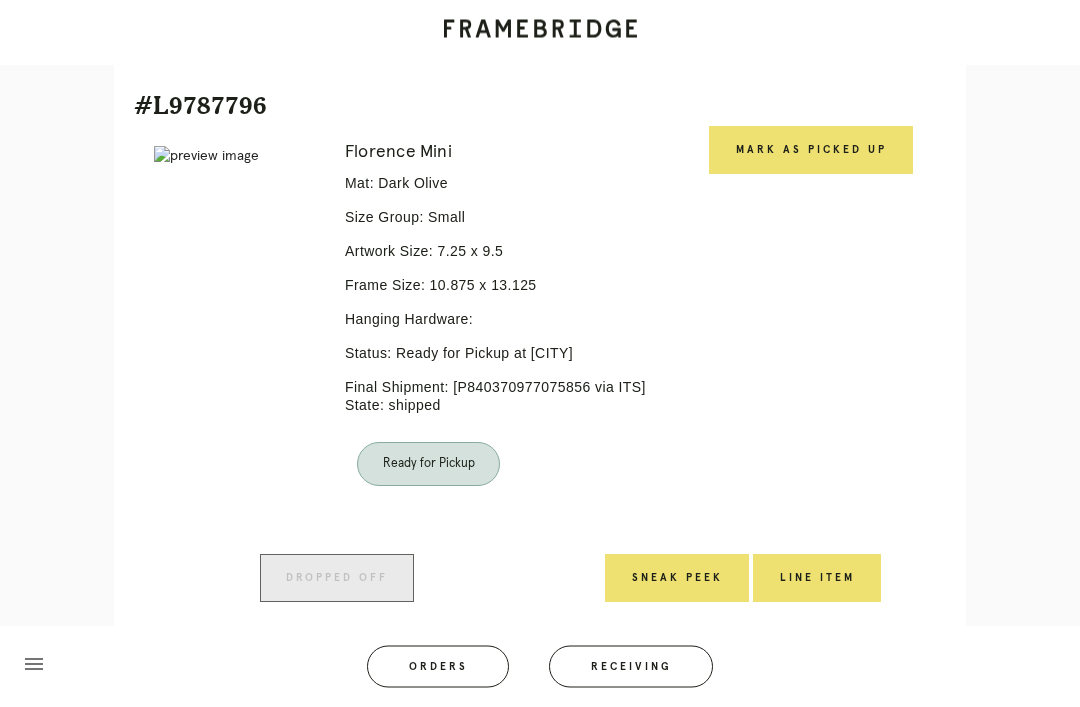 click on "Mark as Picked Up" at bounding box center [811, 151] 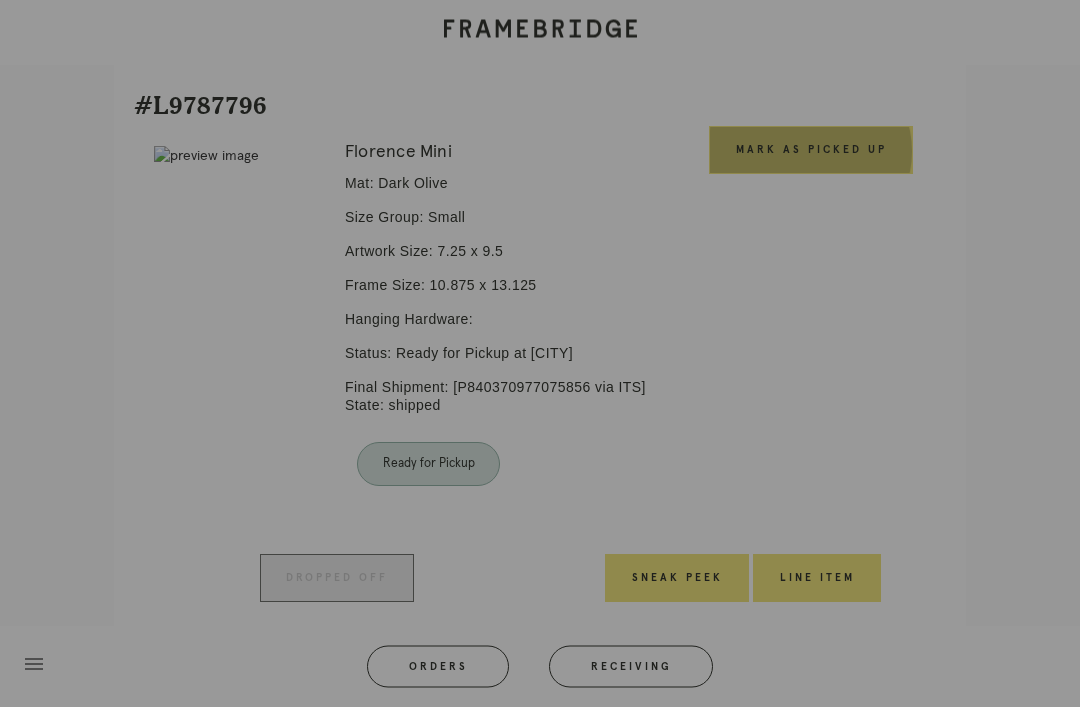 scroll, scrollTop: 469, scrollLeft: 0, axis: vertical 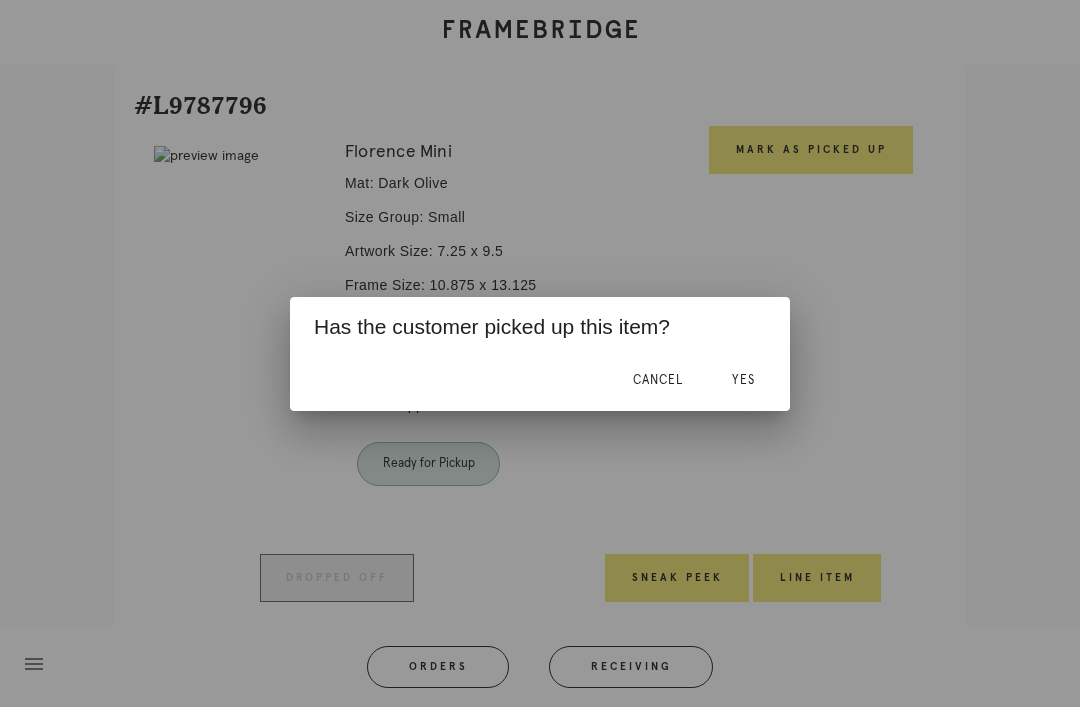 click on "Yes" at bounding box center (743, 381) 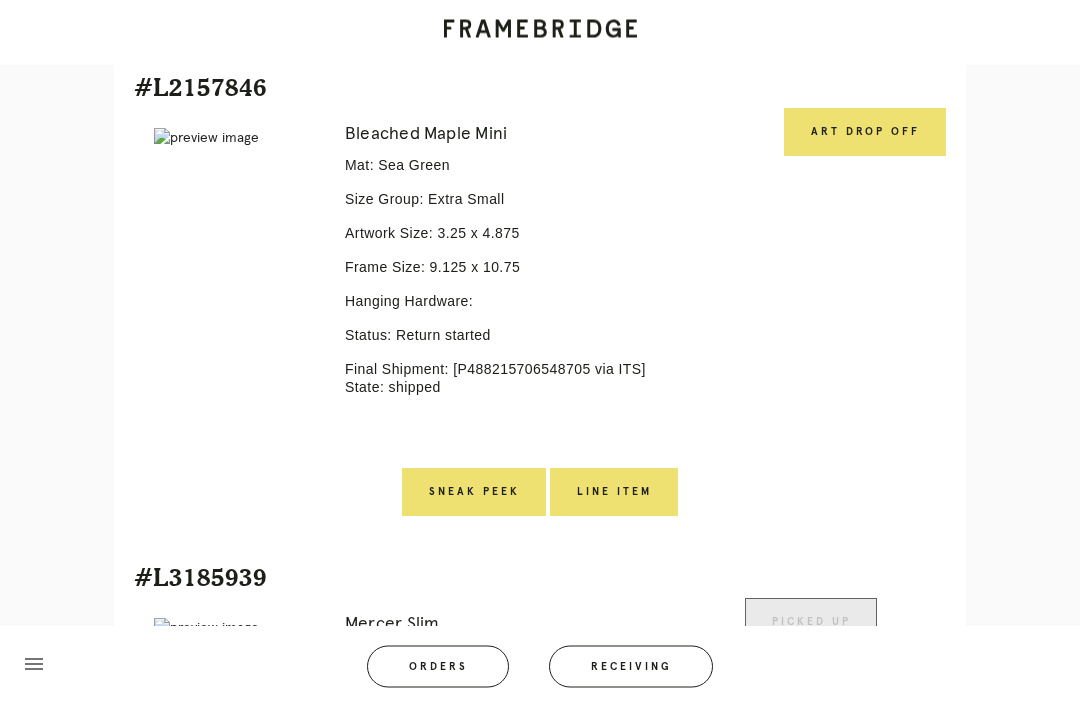 scroll, scrollTop: 1519, scrollLeft: 0, axis: vertical 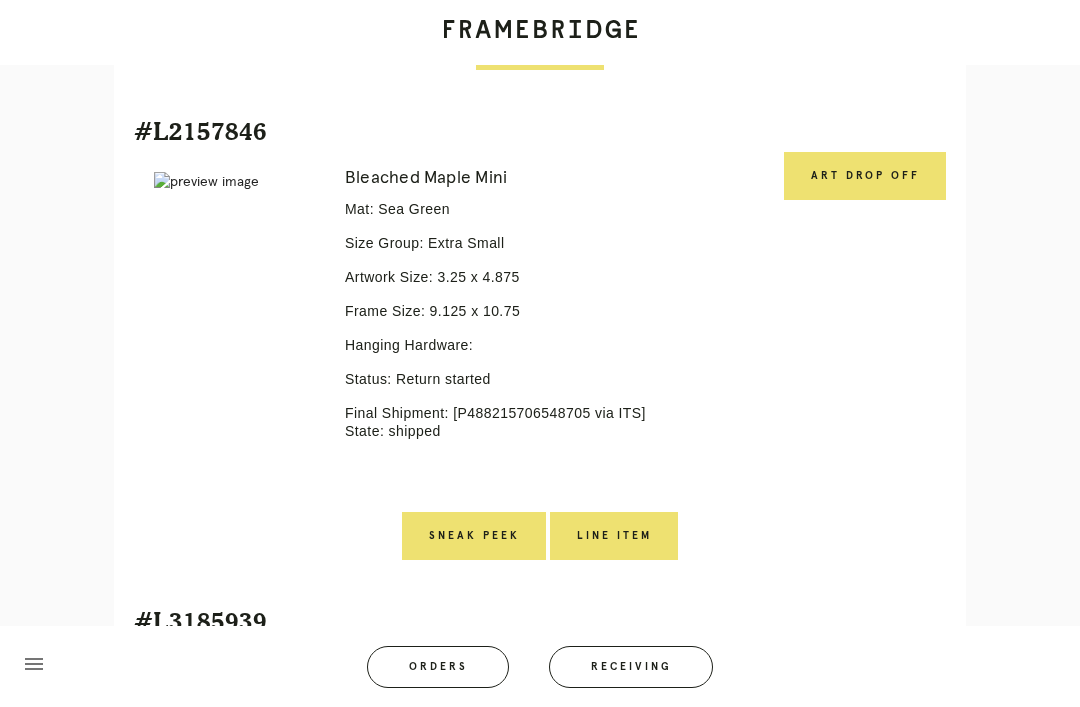 click on "Art drop off" at bounding box center [865, 176] 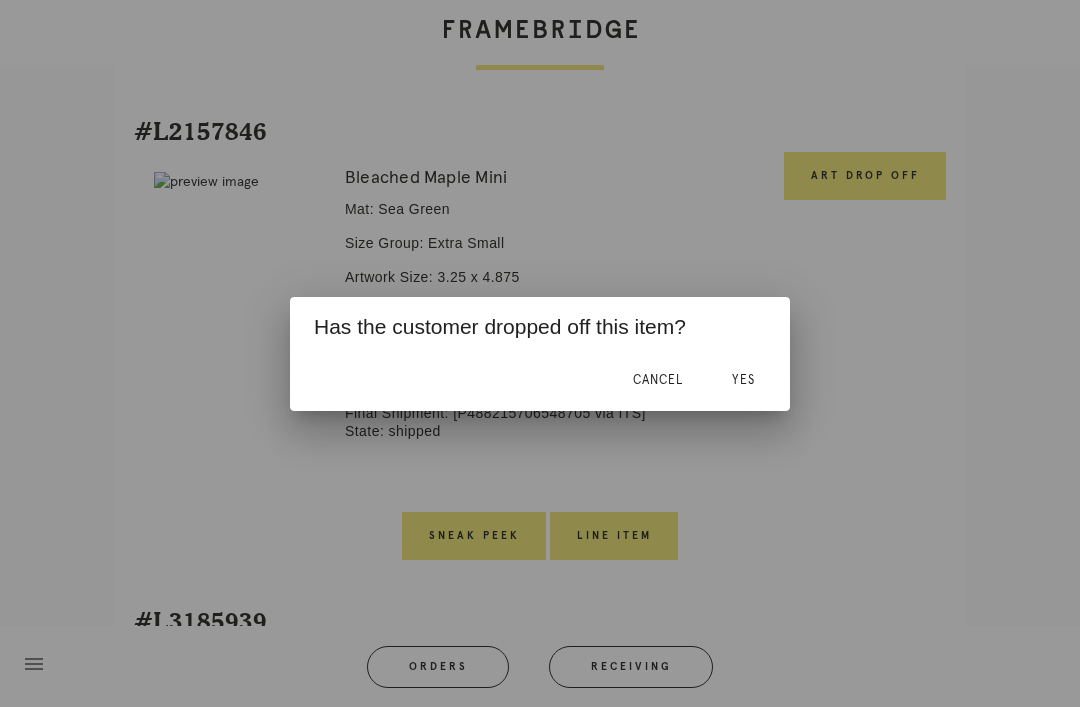 click on "Yes" at bounding box center (743, 381) 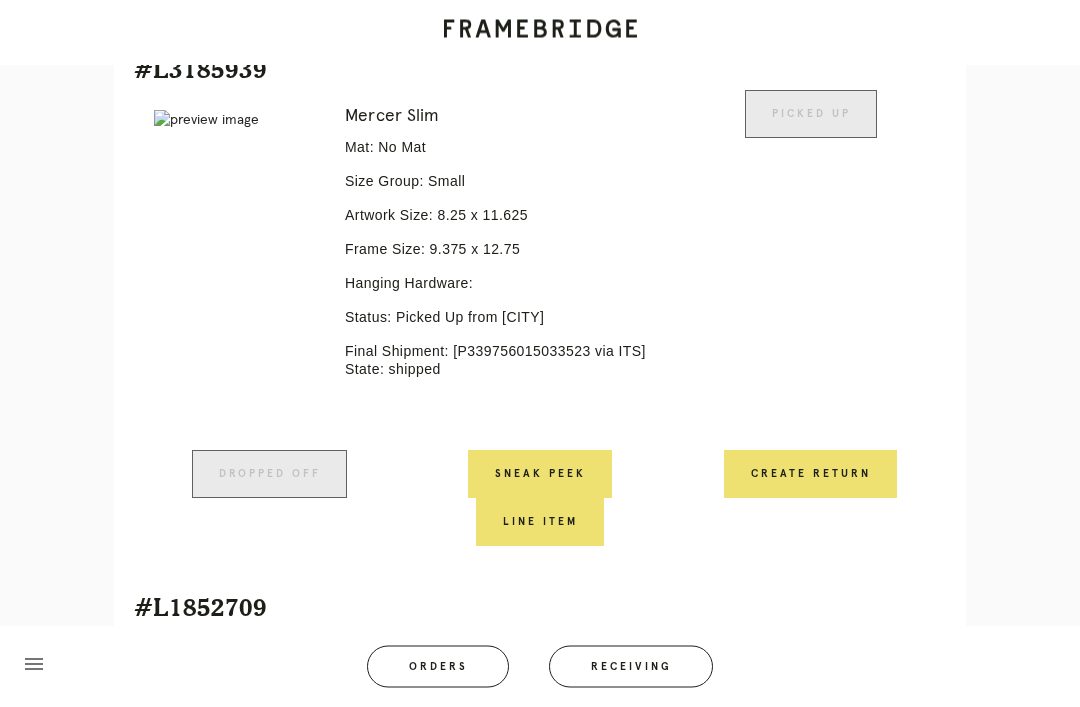 scroll, scrollTop: 2032, scrollLeft: 0, axis: vertical 